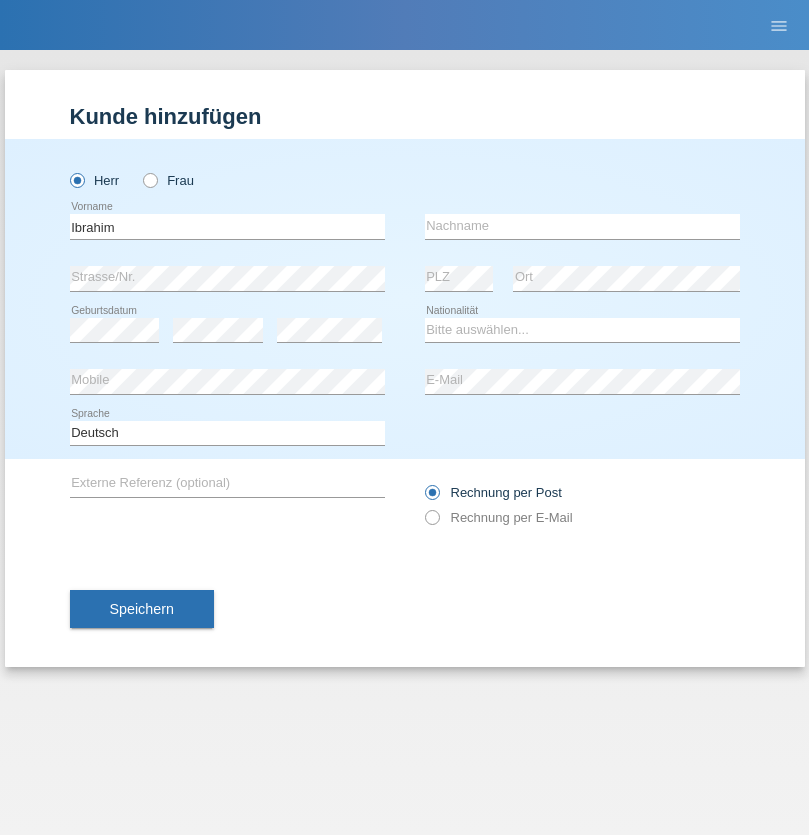 type on "Ibrahim" 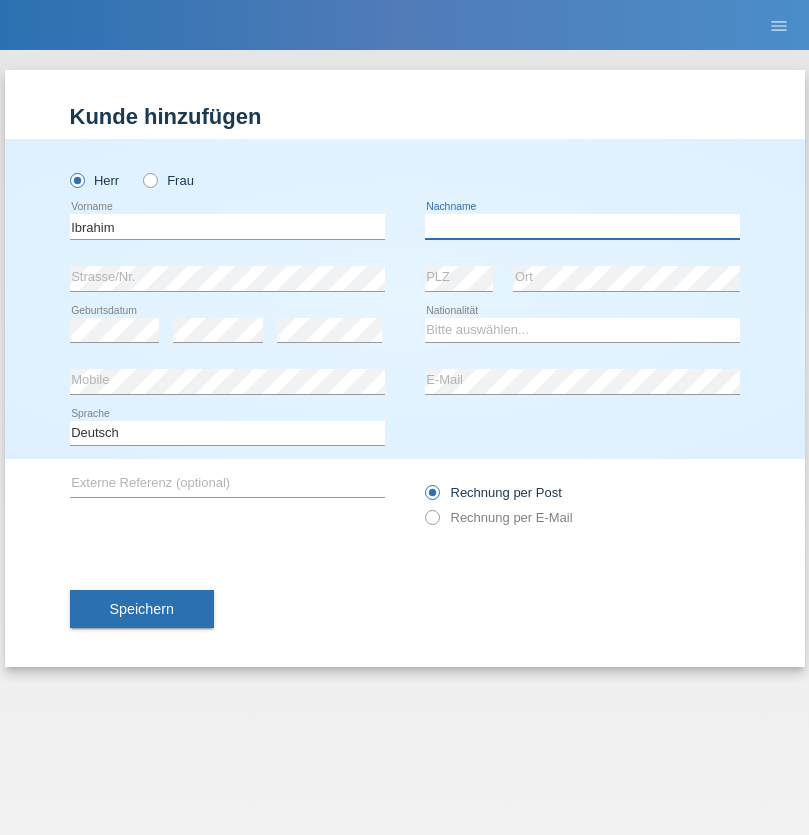 click at bounding box center (582, 226) 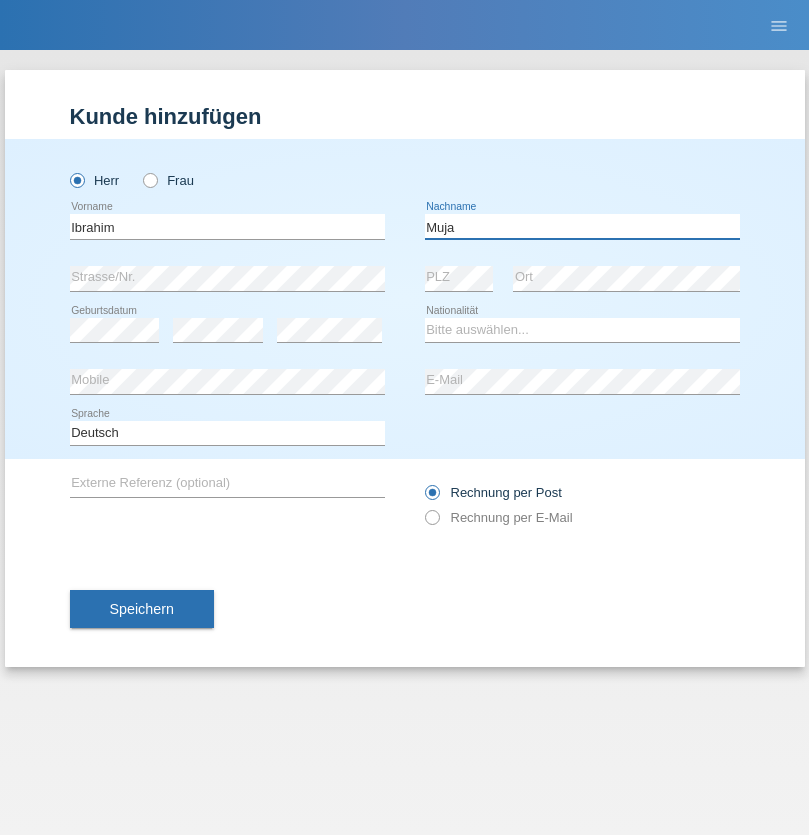 type on "Muja" 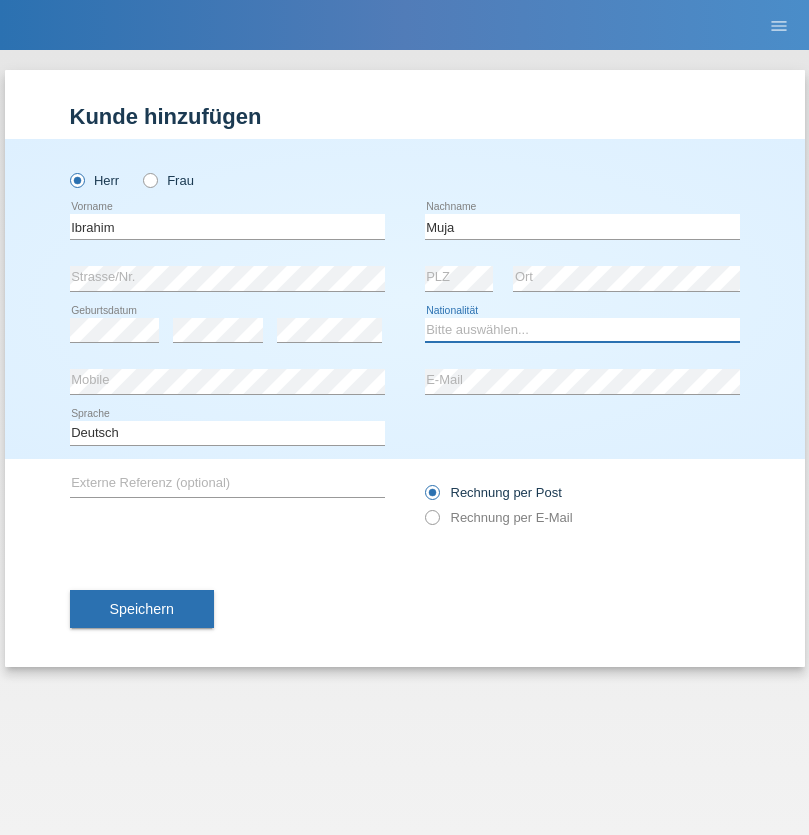 select on "XK" 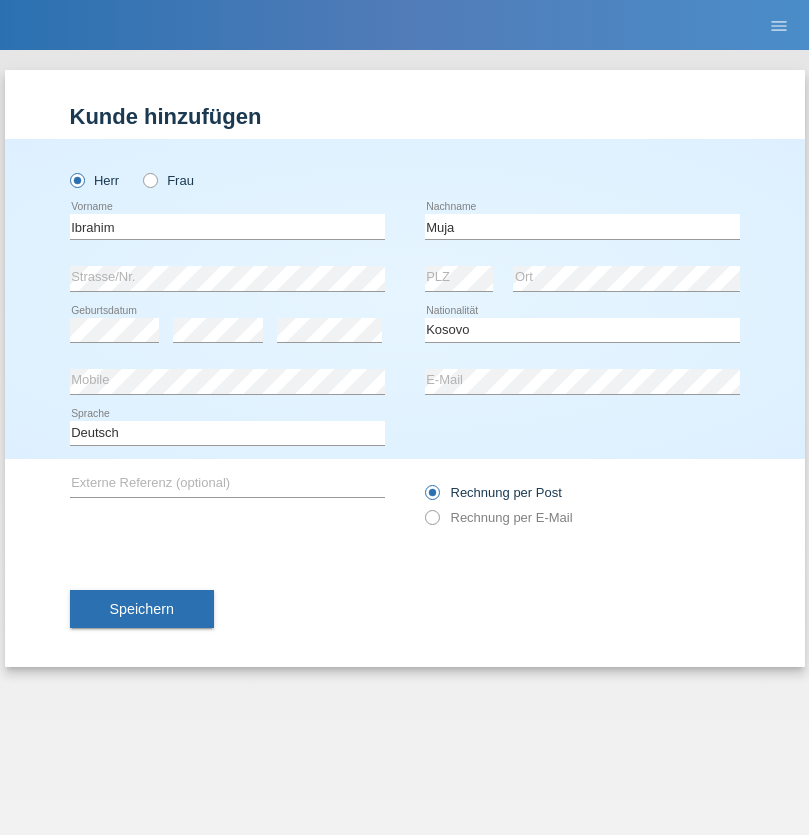select on "C" 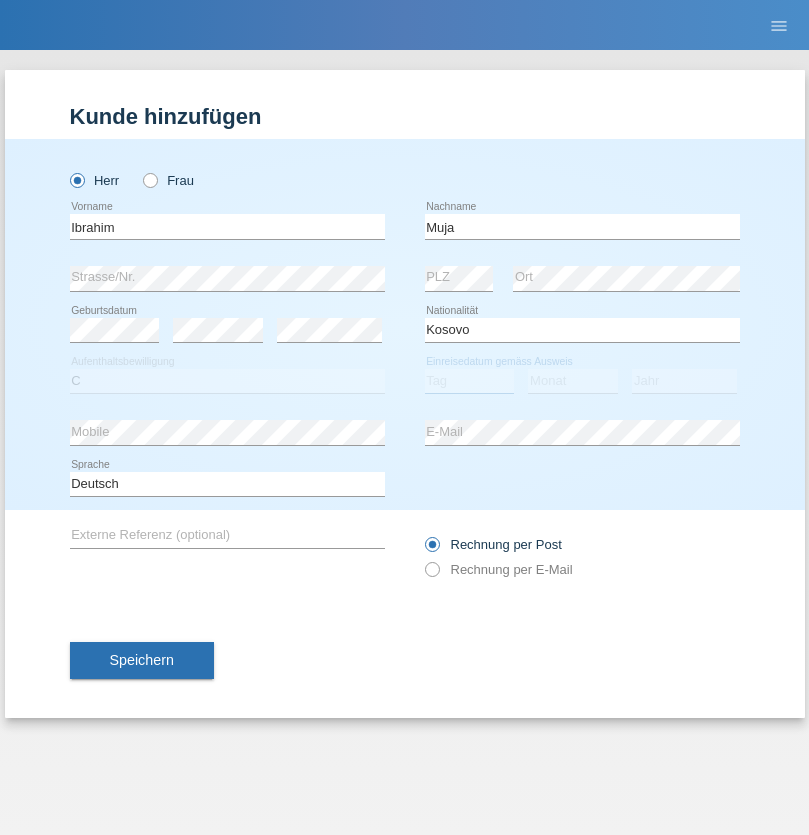 select on "03" 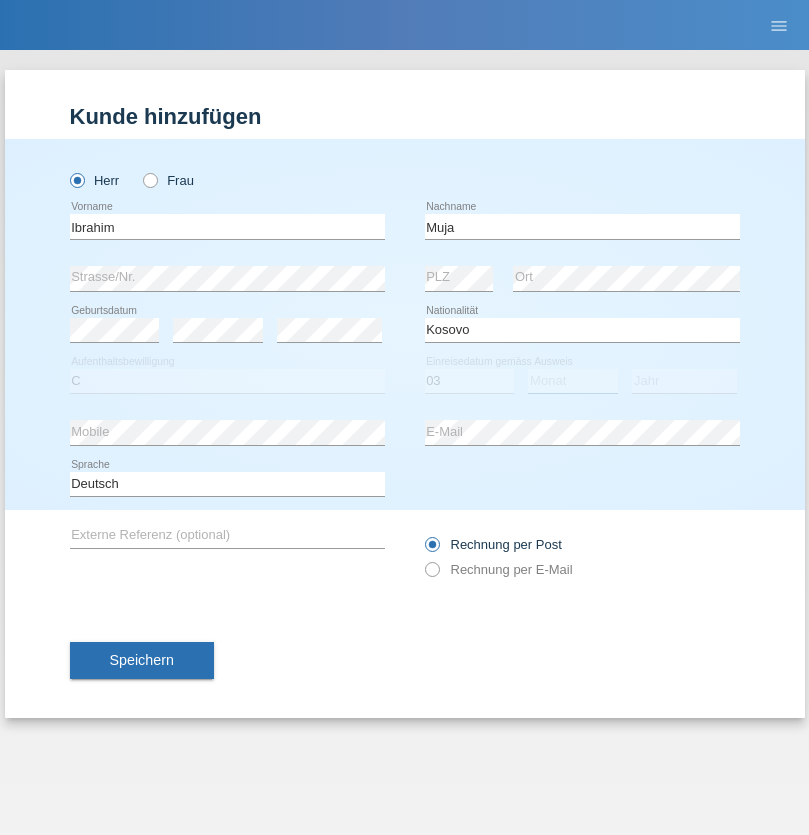select on "07" 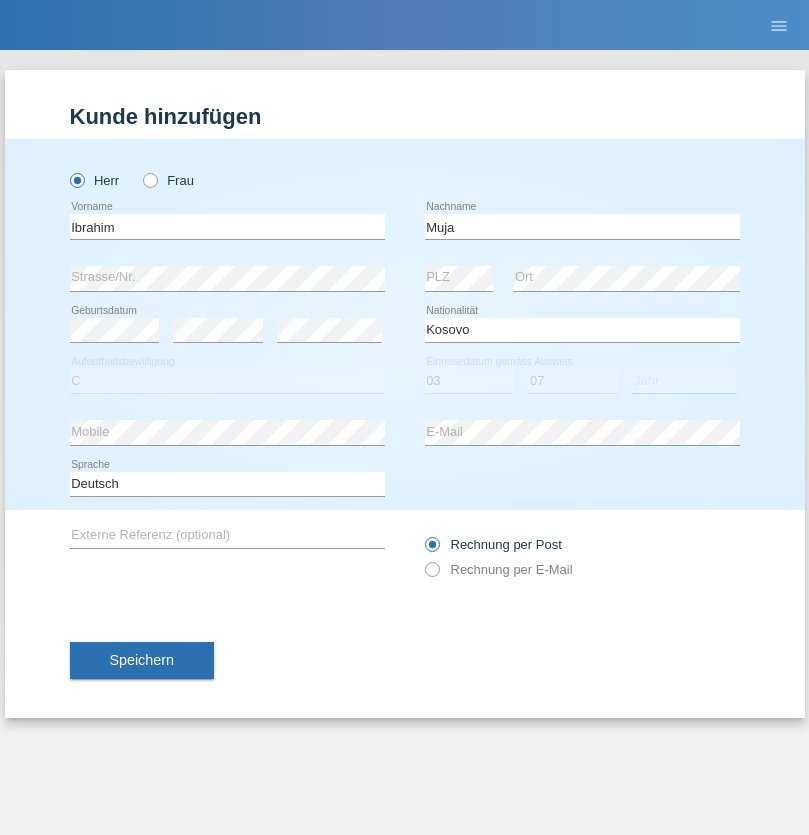 select on "2021" 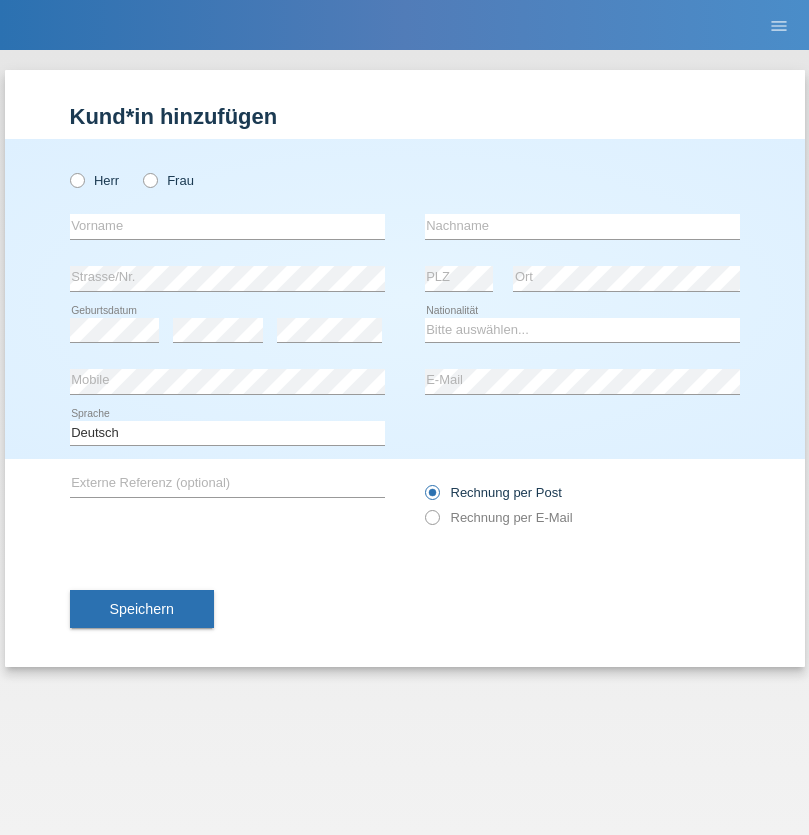 scroll, scrollTop: 0, scrollLeft: 0, axis: both 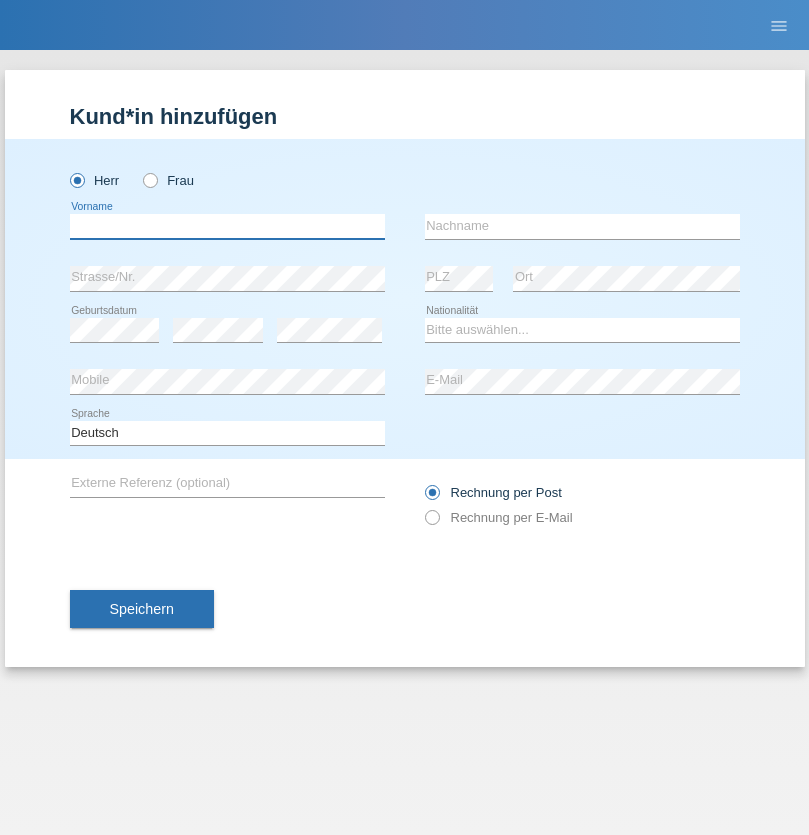 click at bounding box center (227, 226) 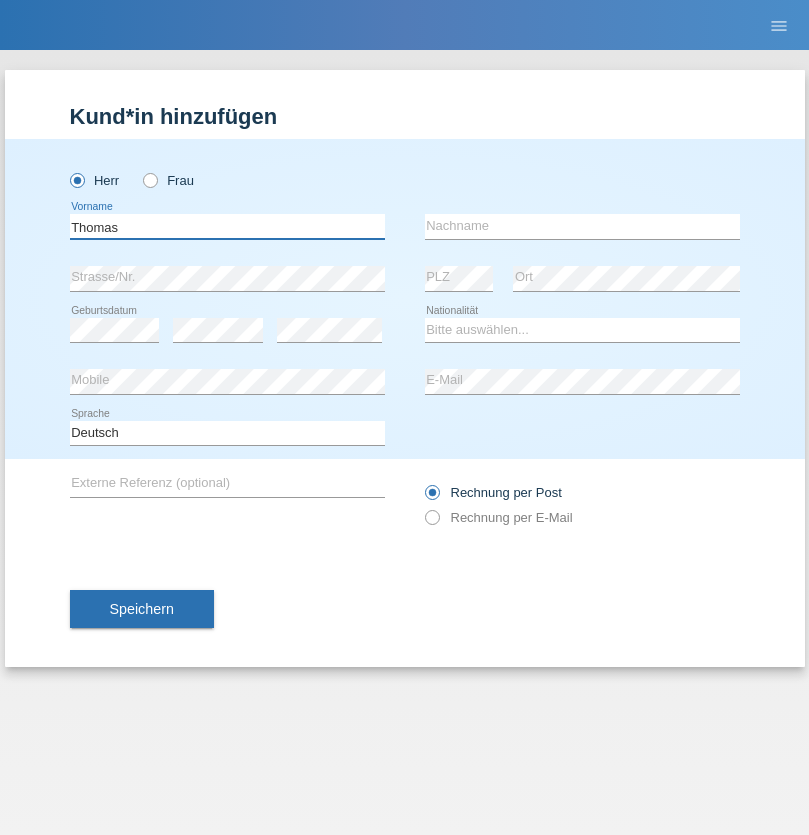 type on "Thomas" 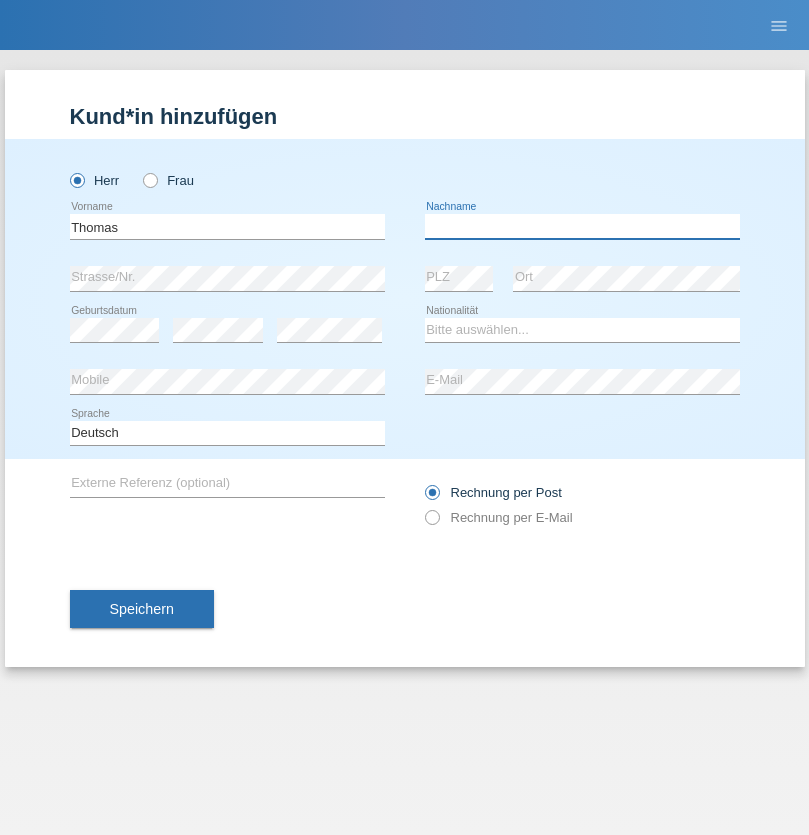 click at bounding box center [582, 226] 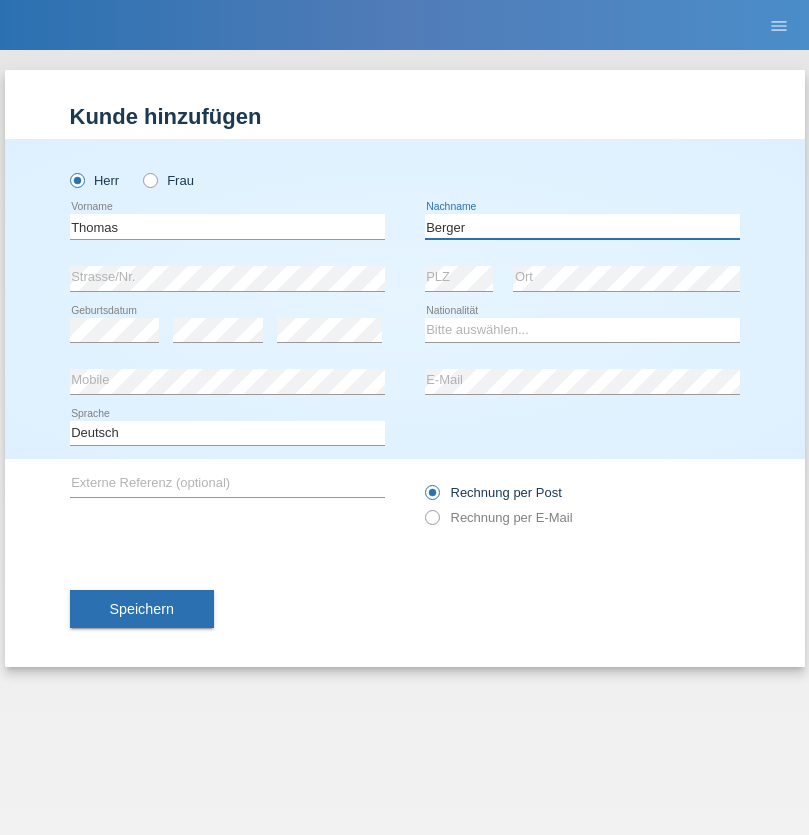 type on "Berger" 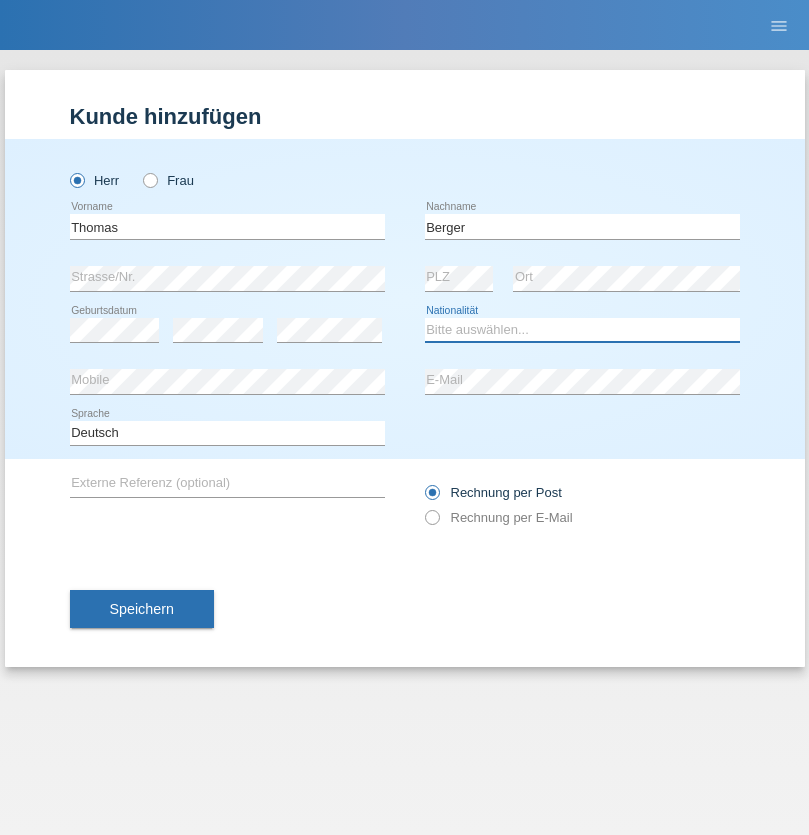select on "CH" 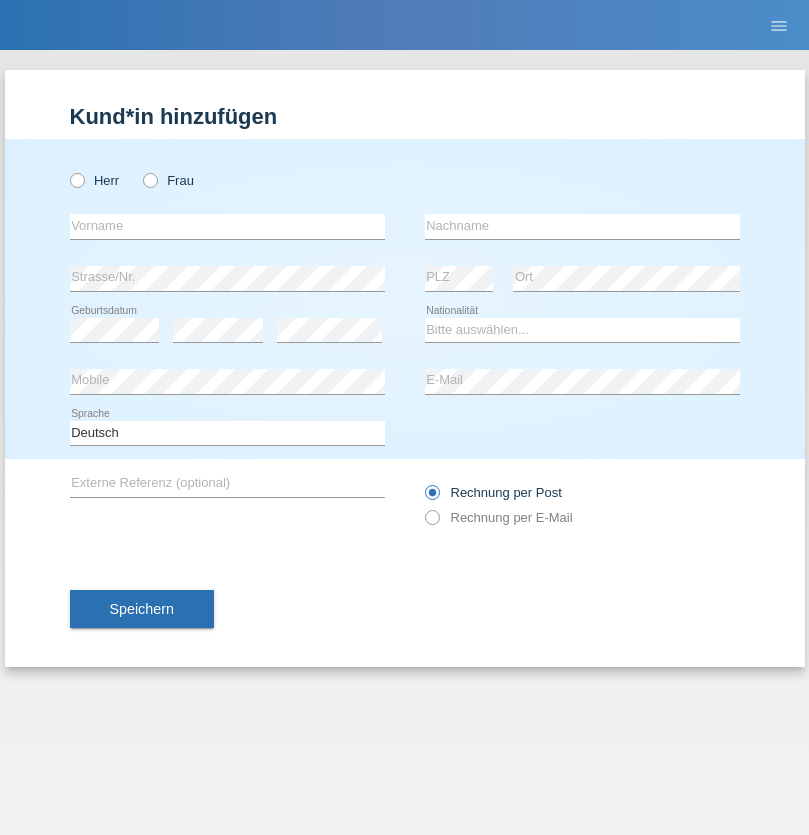 scroll, scrollTop: 0, scrollLeft: 0, axis: both 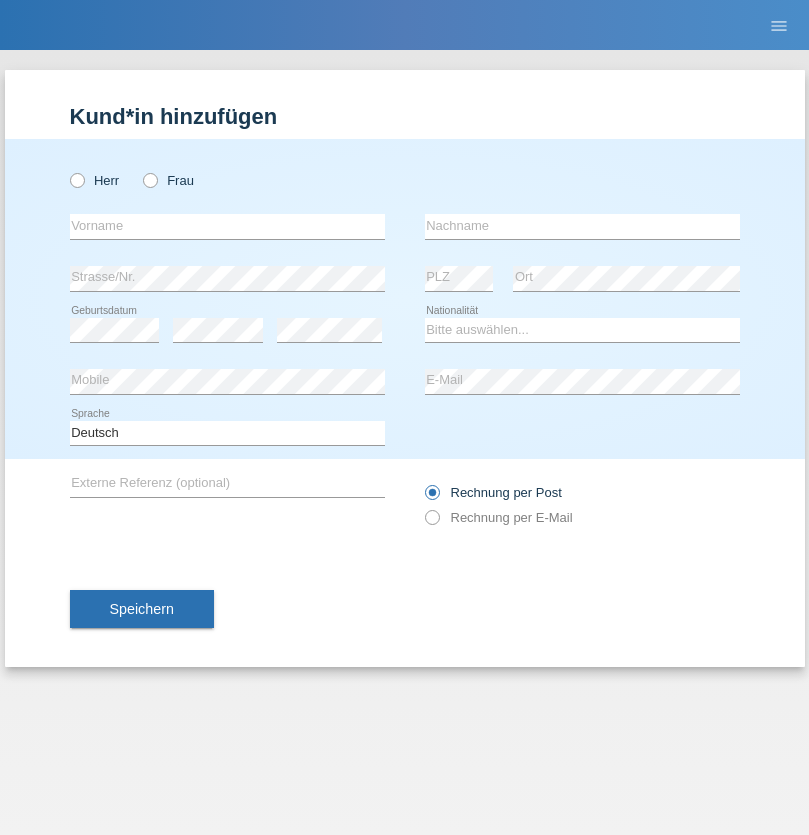 radio on "true" 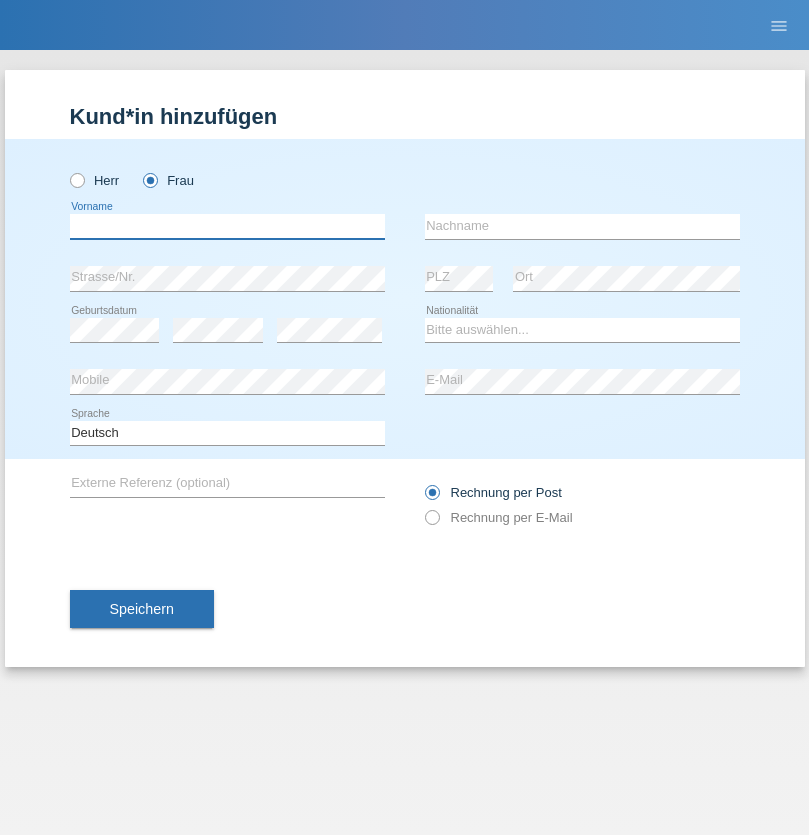 click at bounding box center [227, 226] 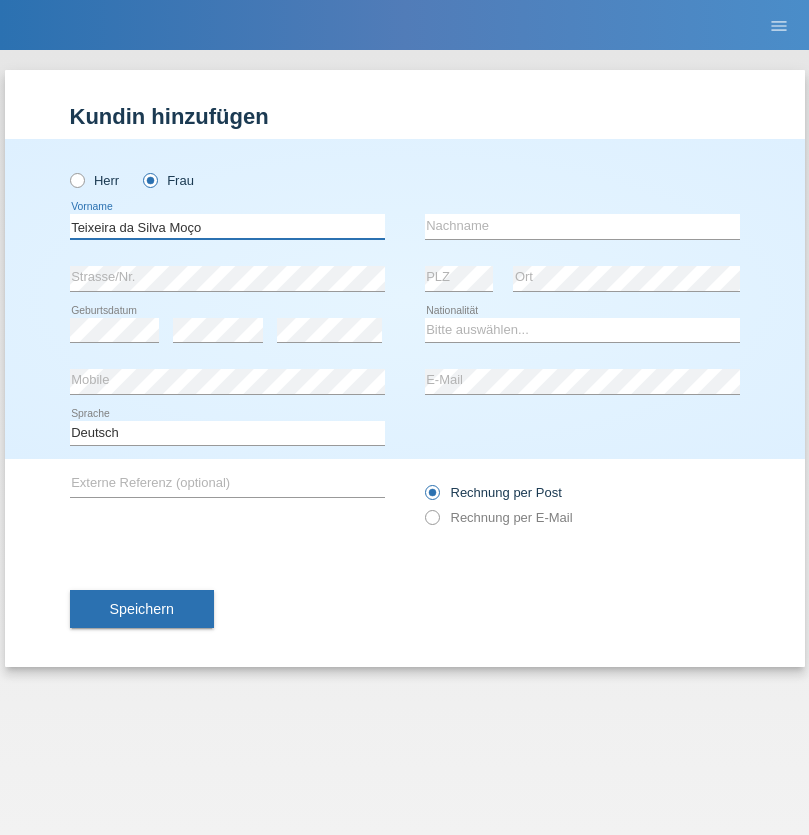 type on "Teixeira da Silva Moço" 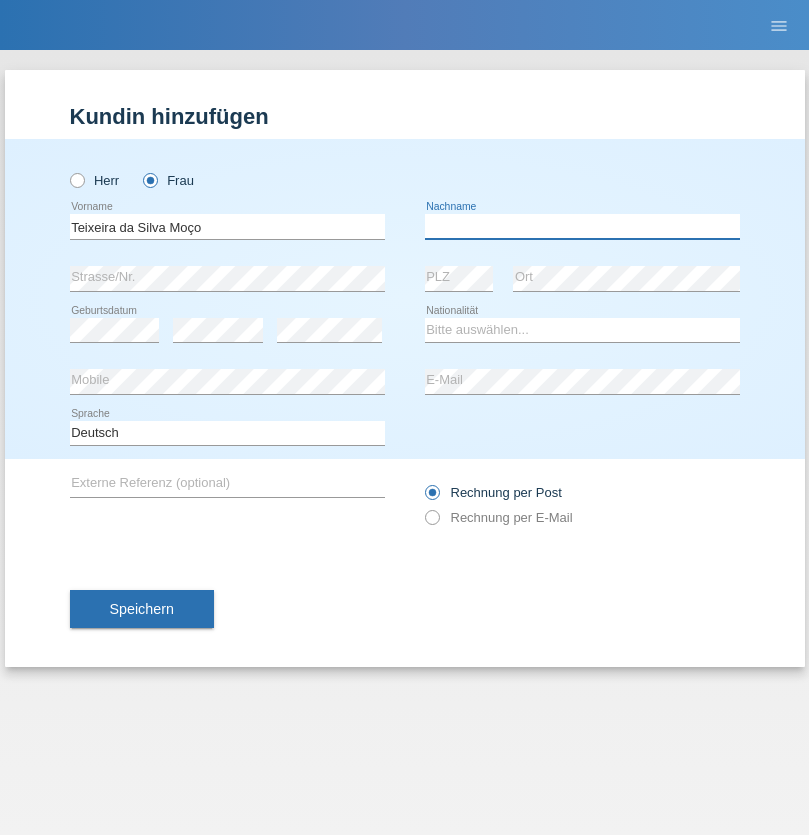 click at bounding box center [582, 226] 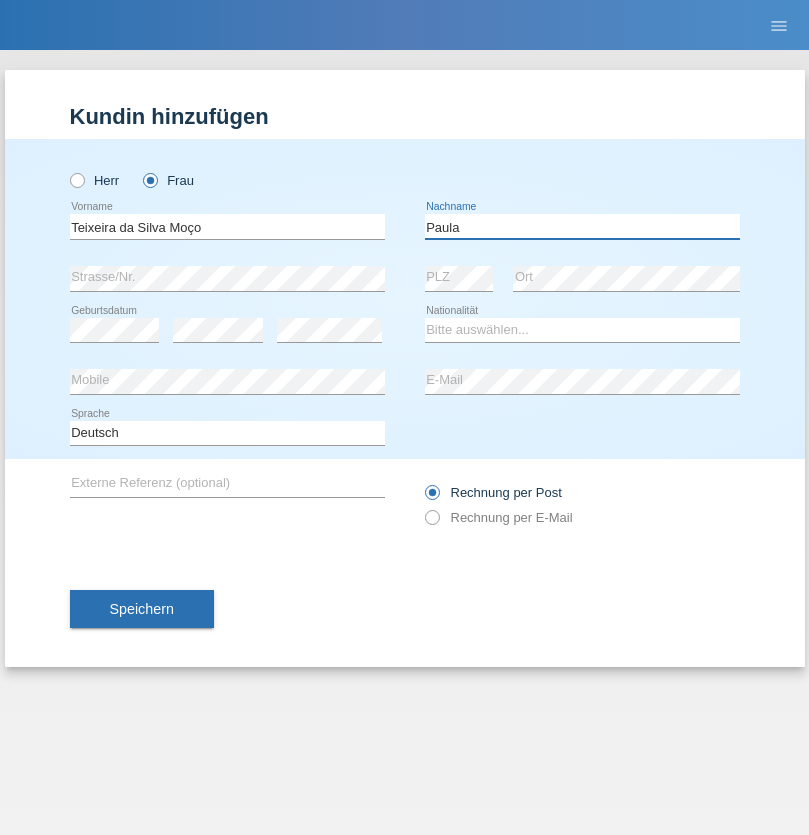 type on "Paula" 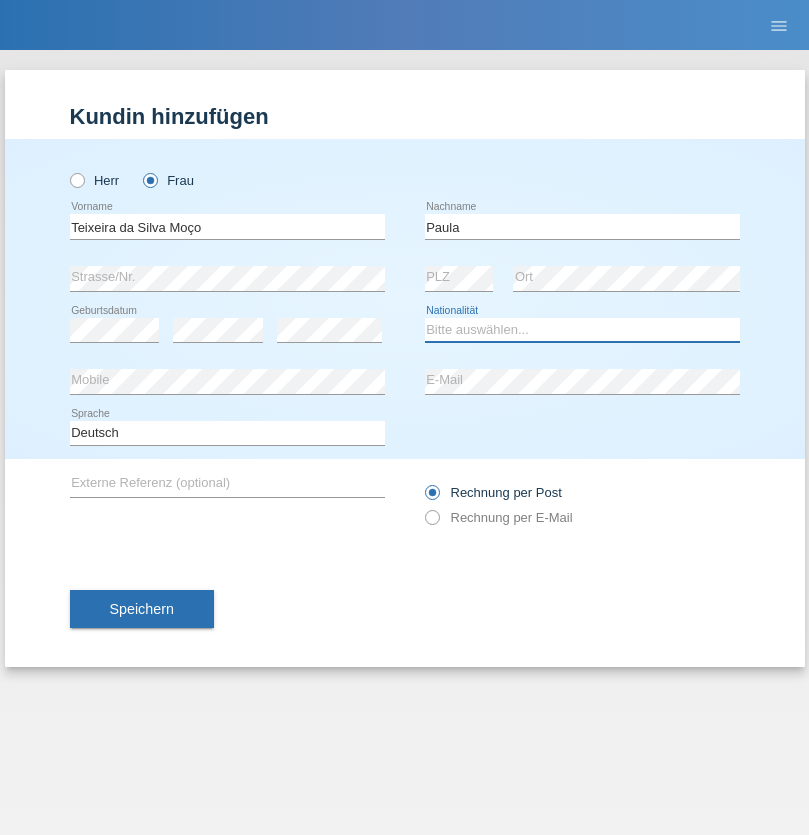 select on "PT" 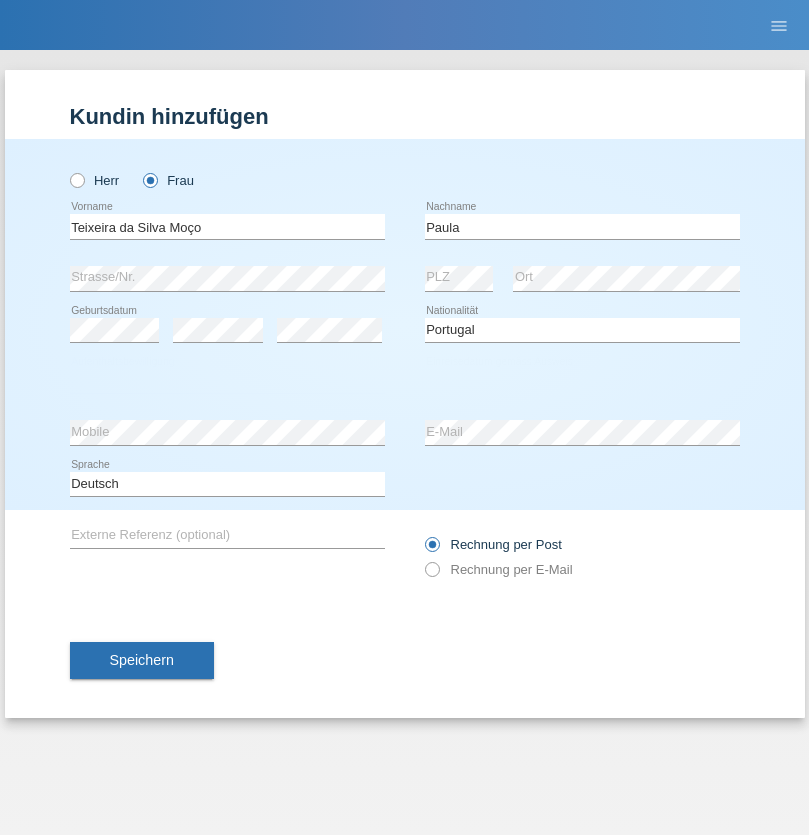 select on "C" 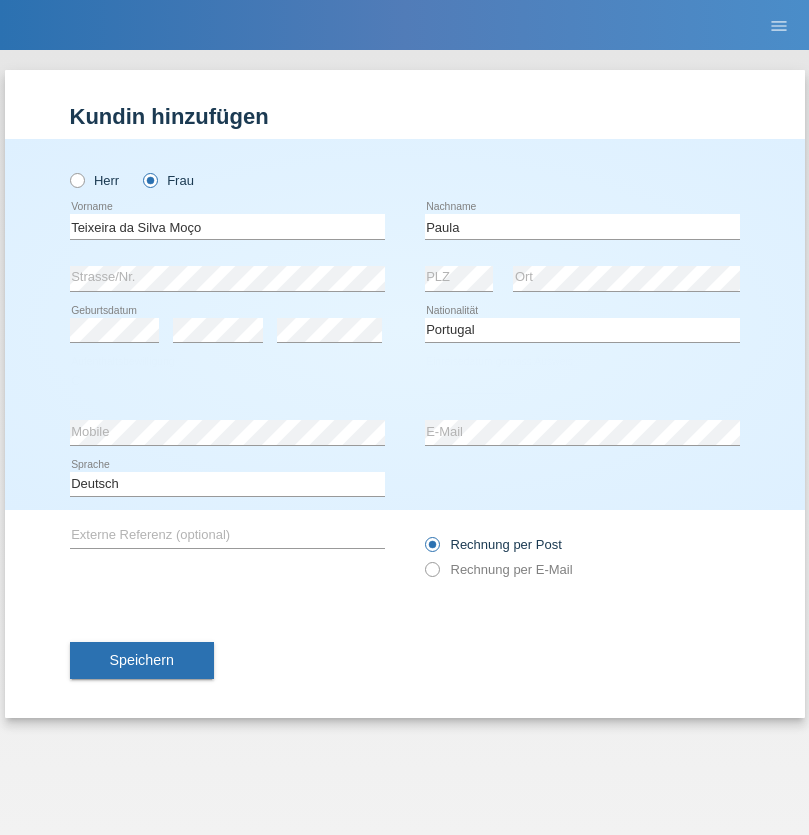 select on "28" 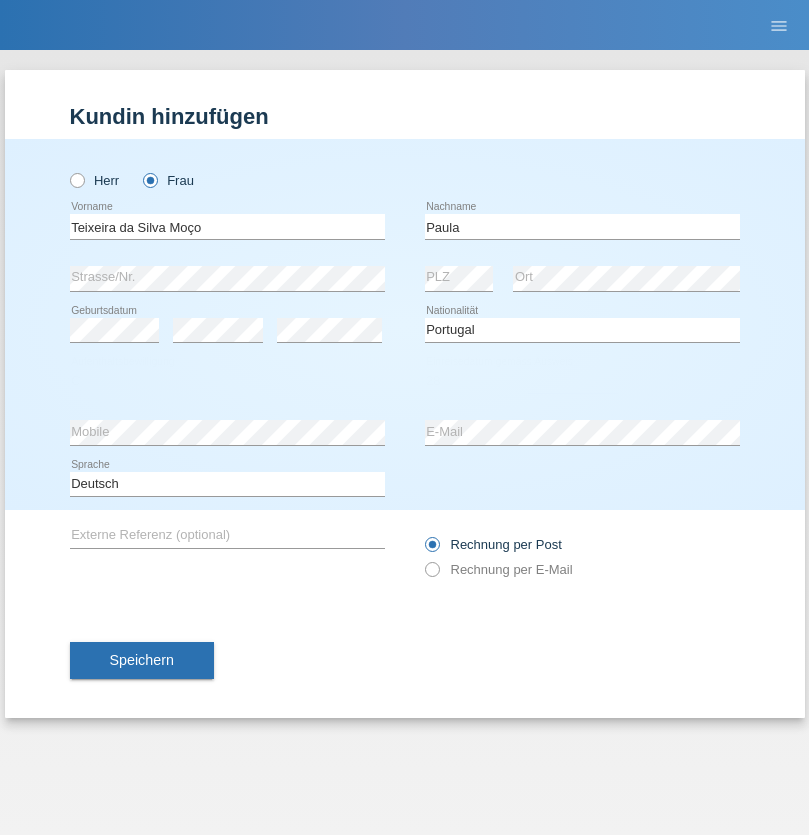 select on "03" 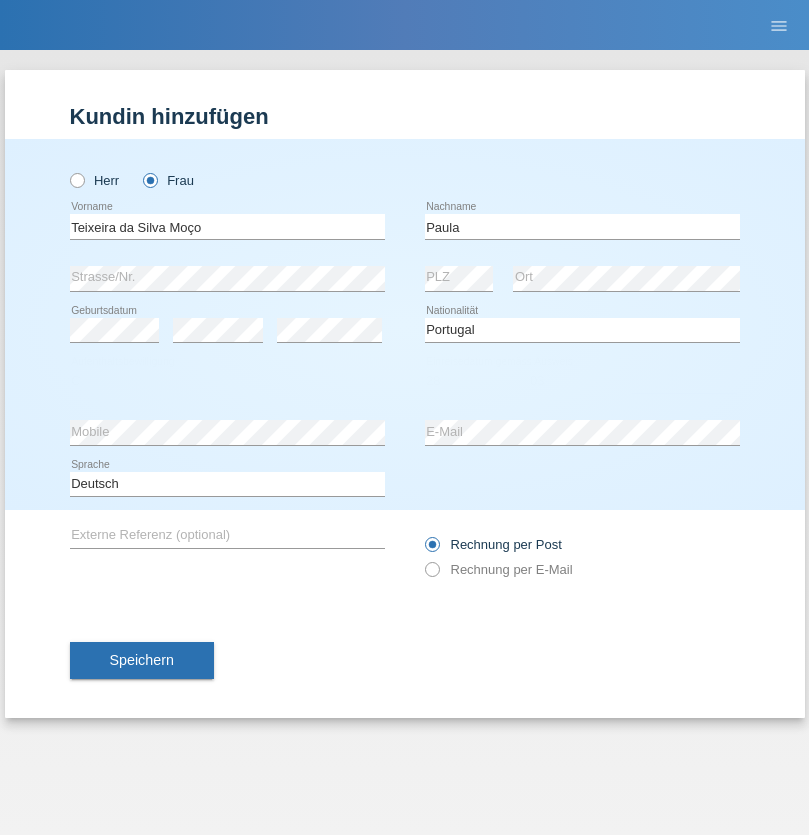 select on "2005" 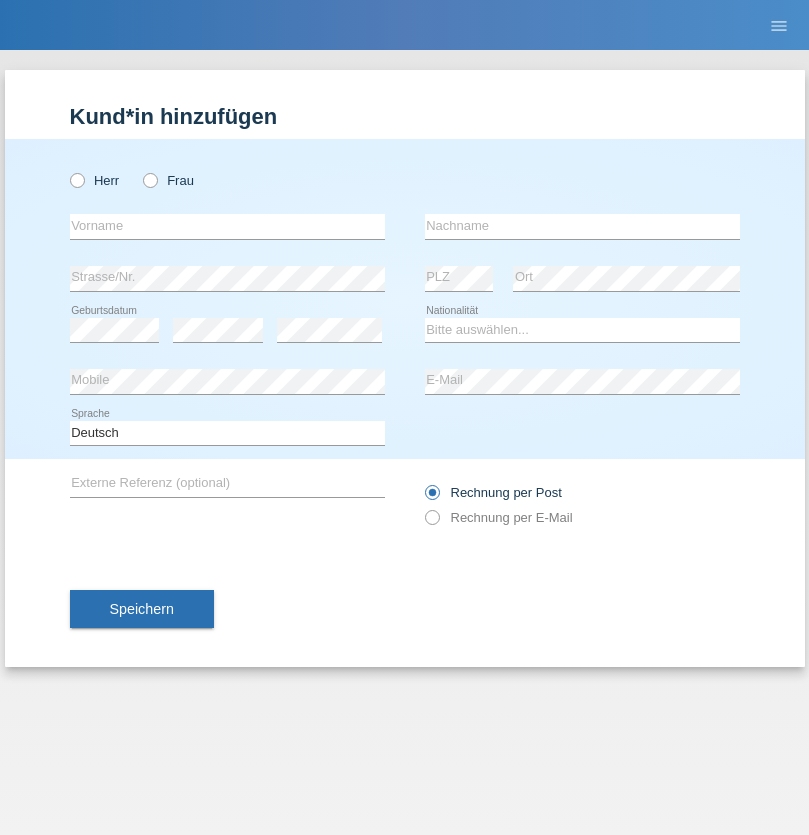 scroll, scrollTop: 0, scrollLeft: 0, axis: both 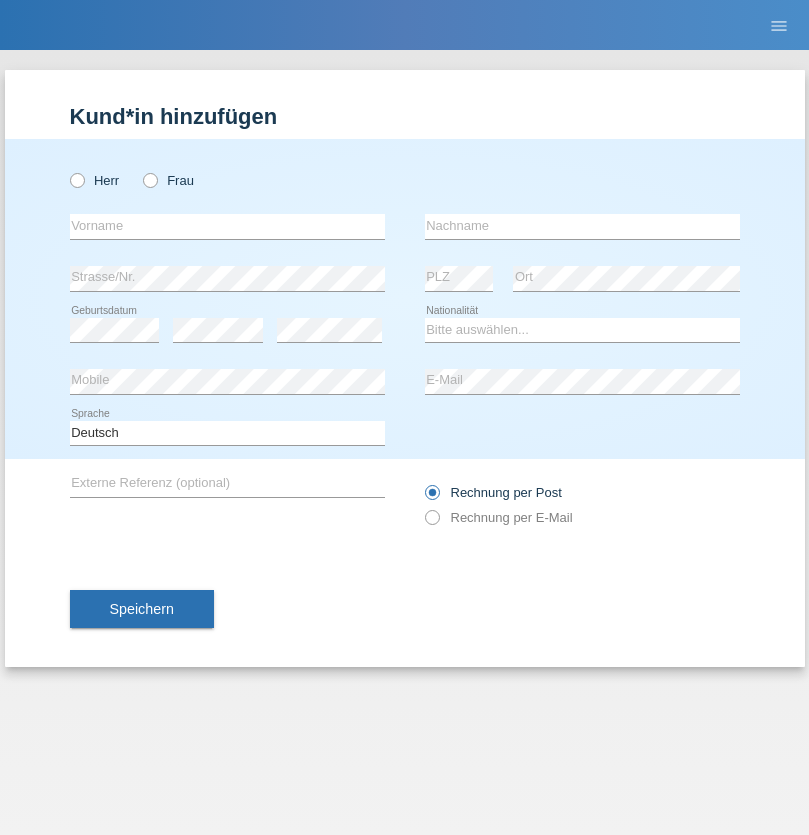 radio on "true" 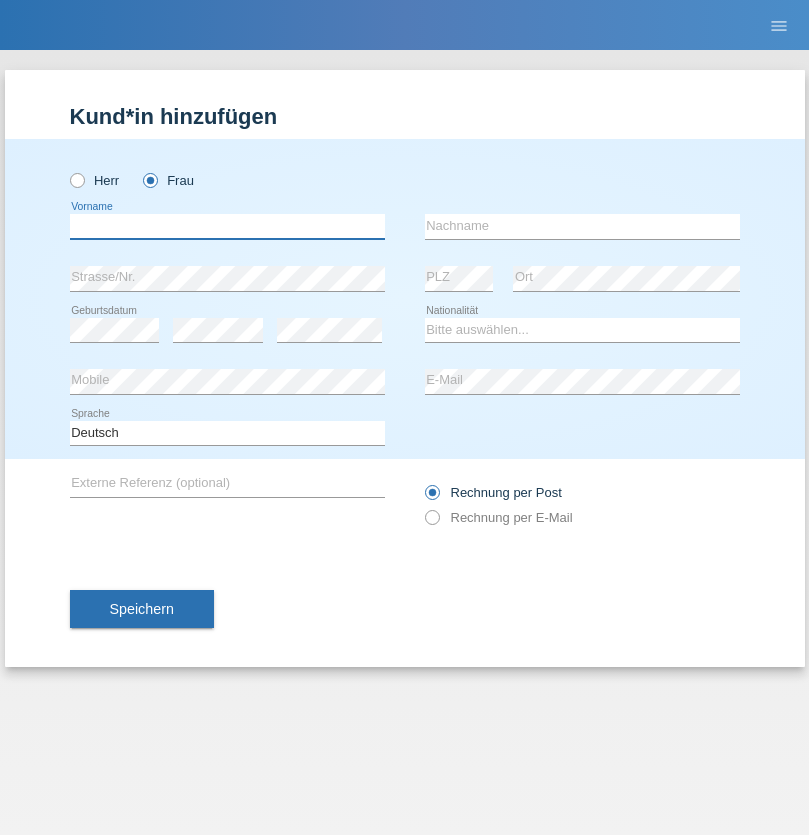 click at bounding box center [227, 226] 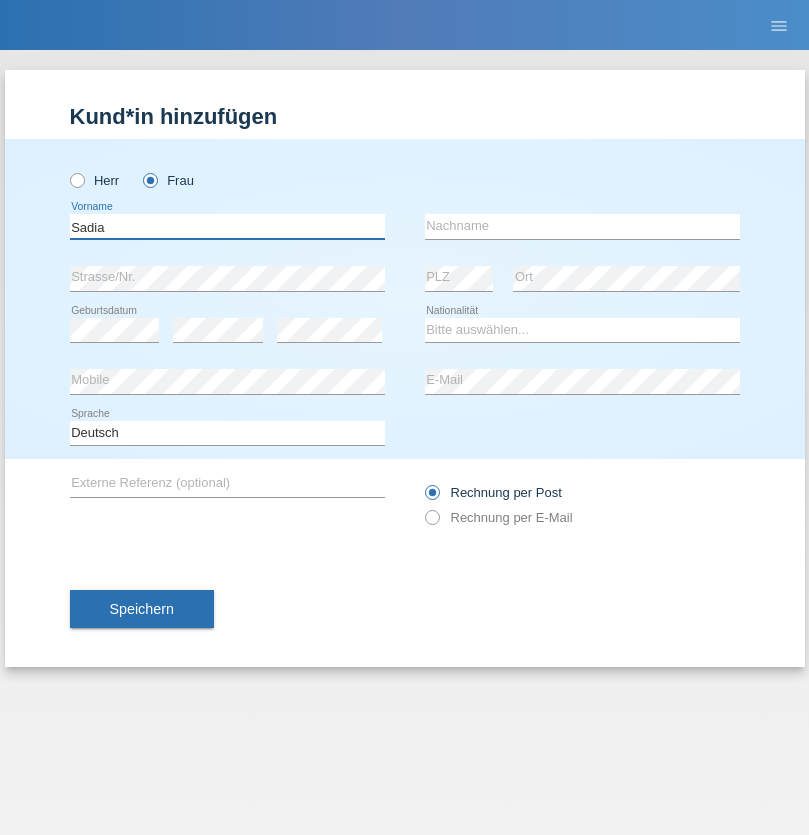 type on "Sadia" 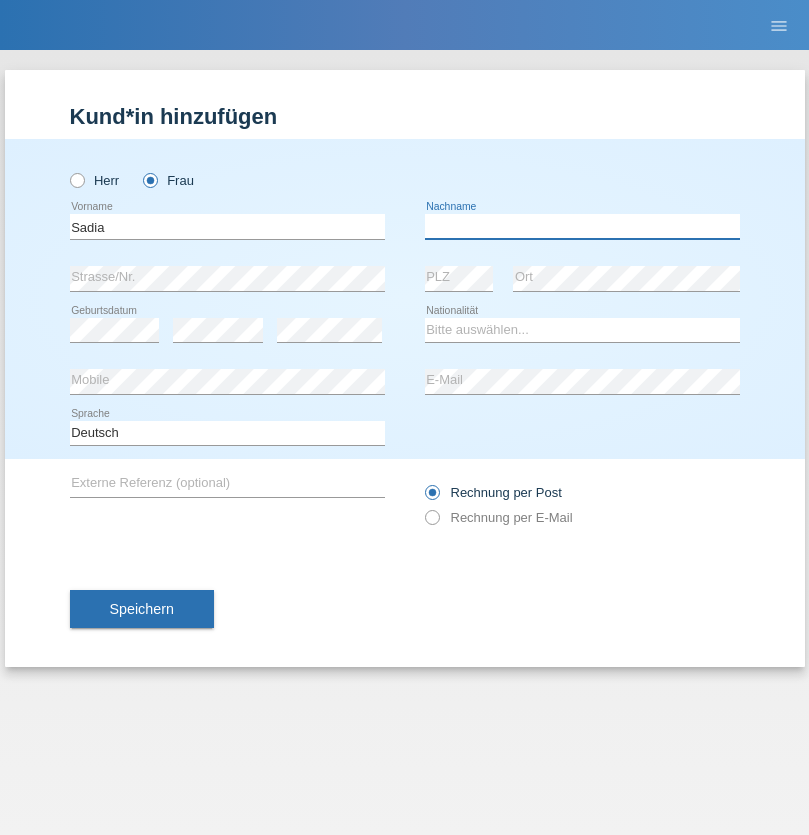 click at bounding box center (582, 226) 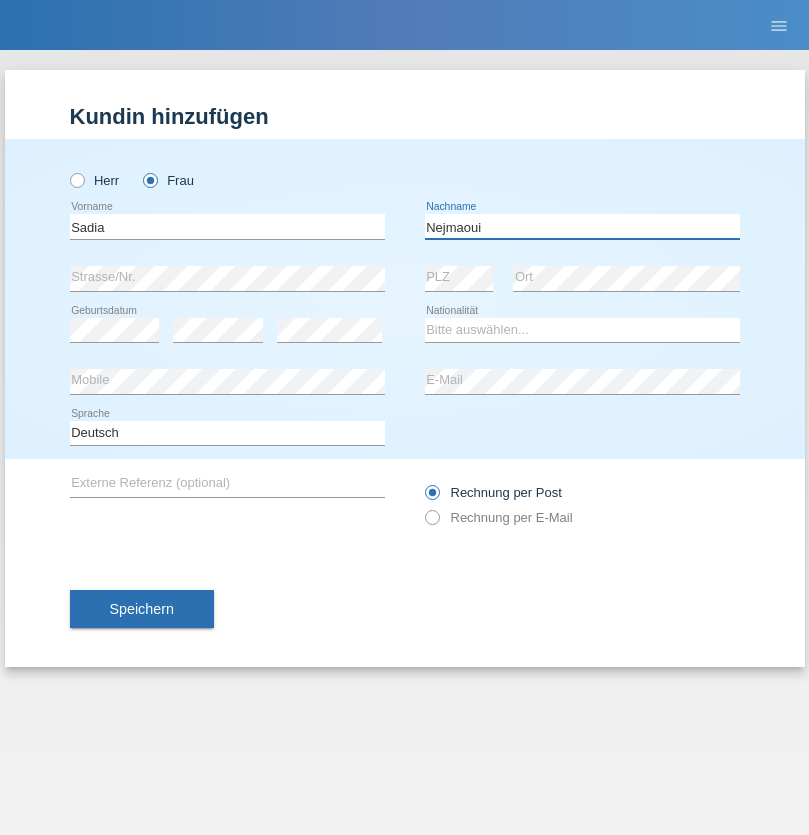 type on "Nejmaoui" 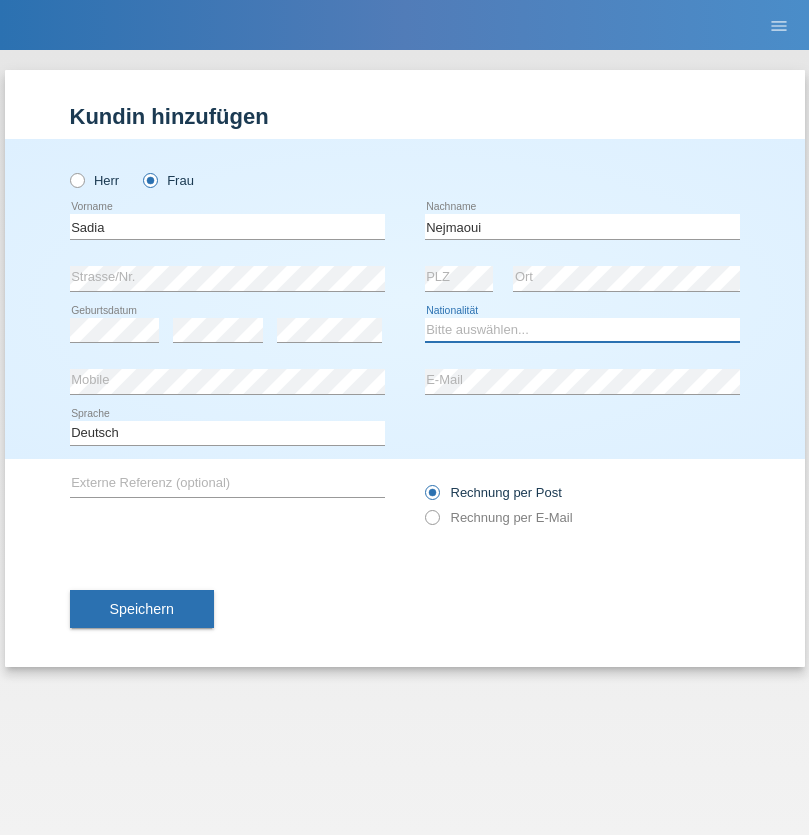 select on "MA" 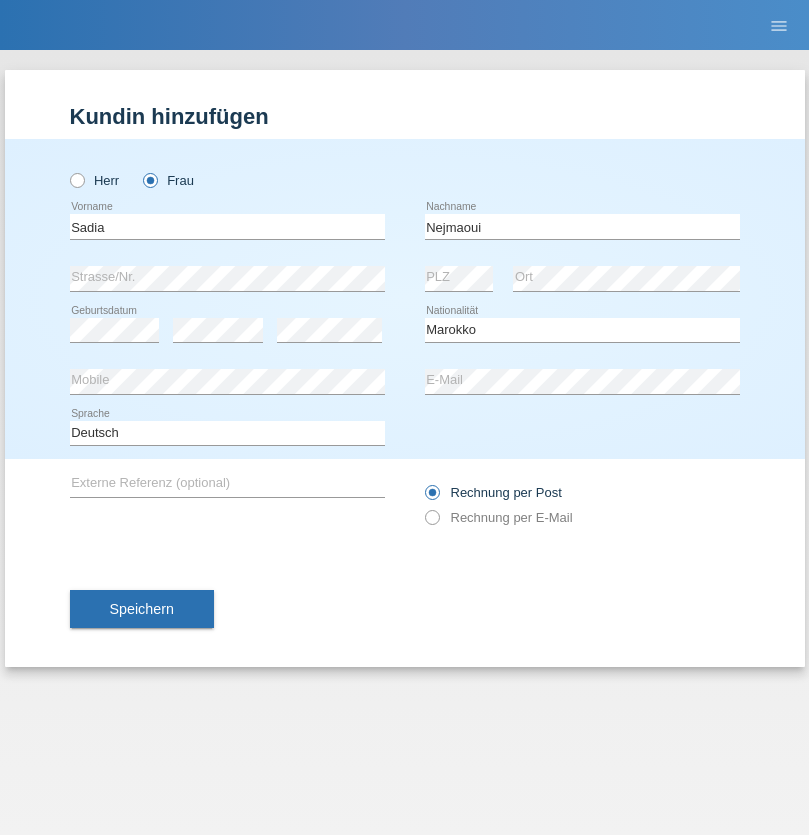 select on "C" 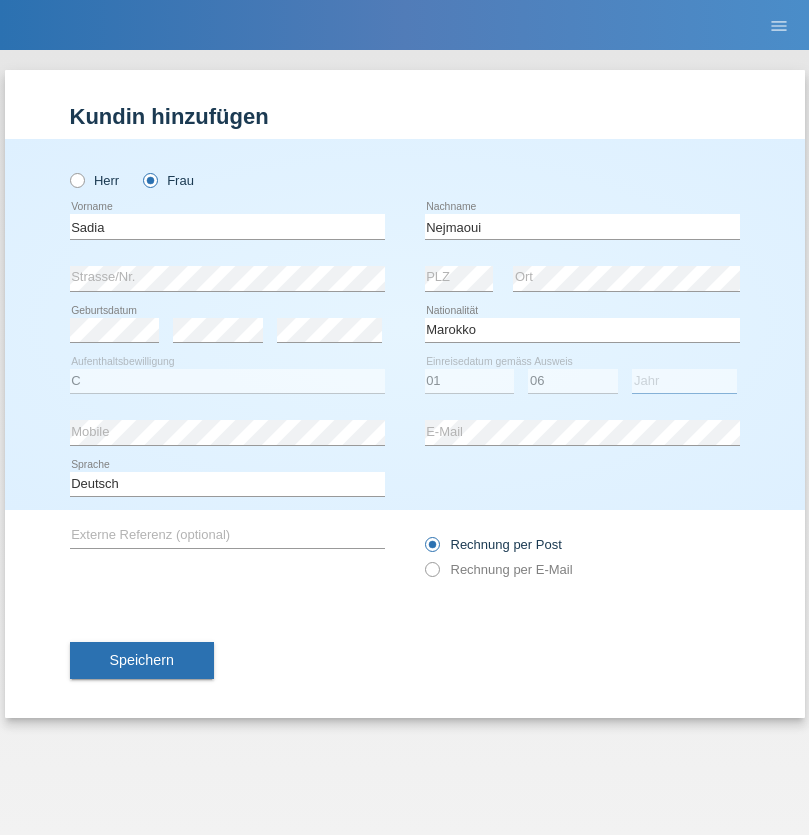 select on "1964" 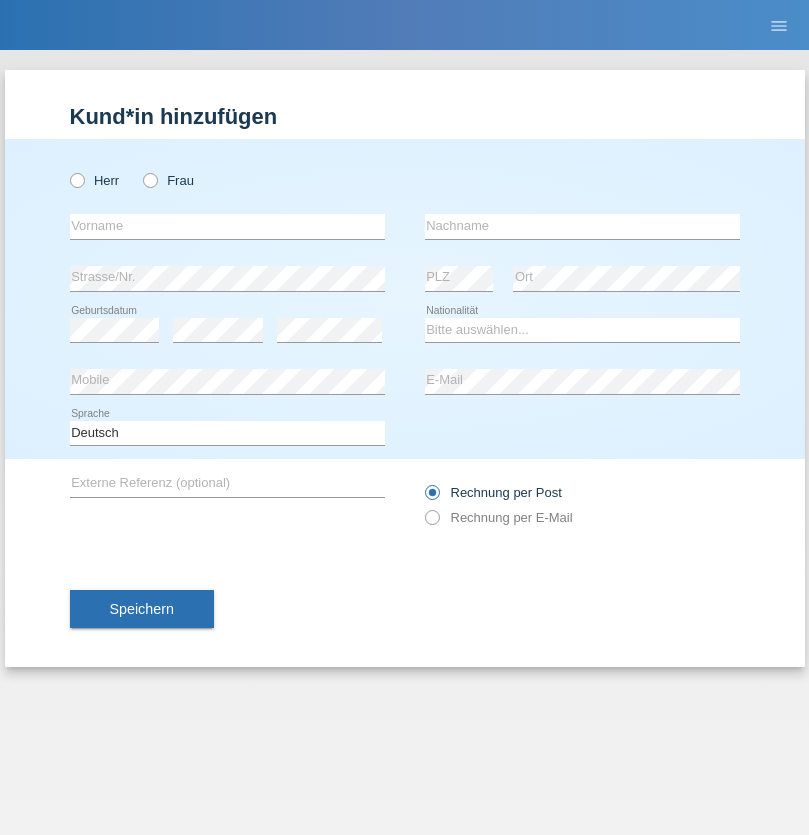 scroll, scrollTop: 0, scrollLeft: 0, axis: both 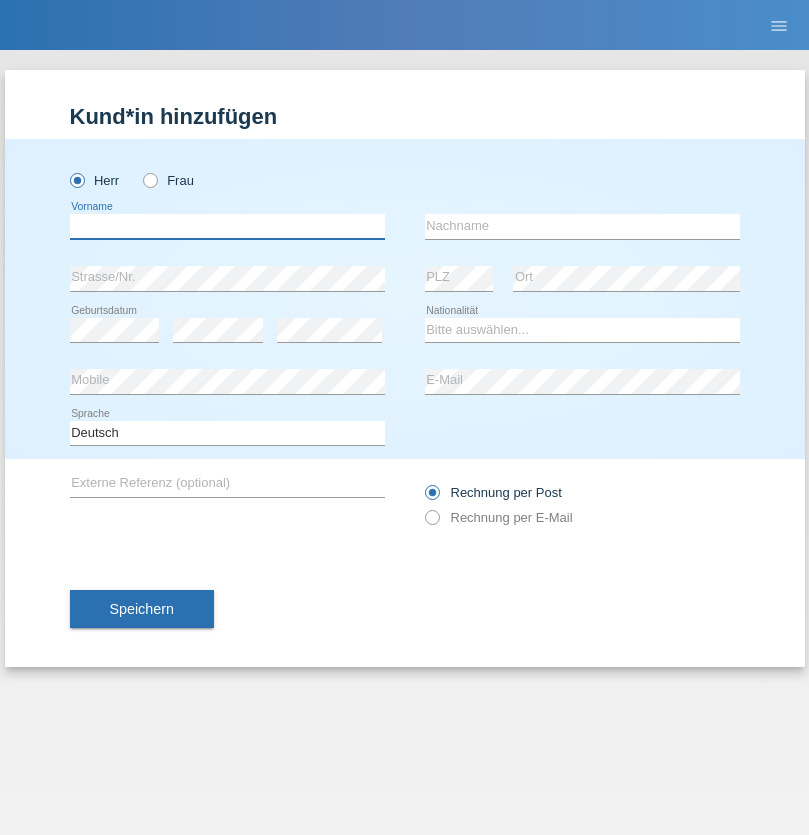 click at bounding box center (227, 226) 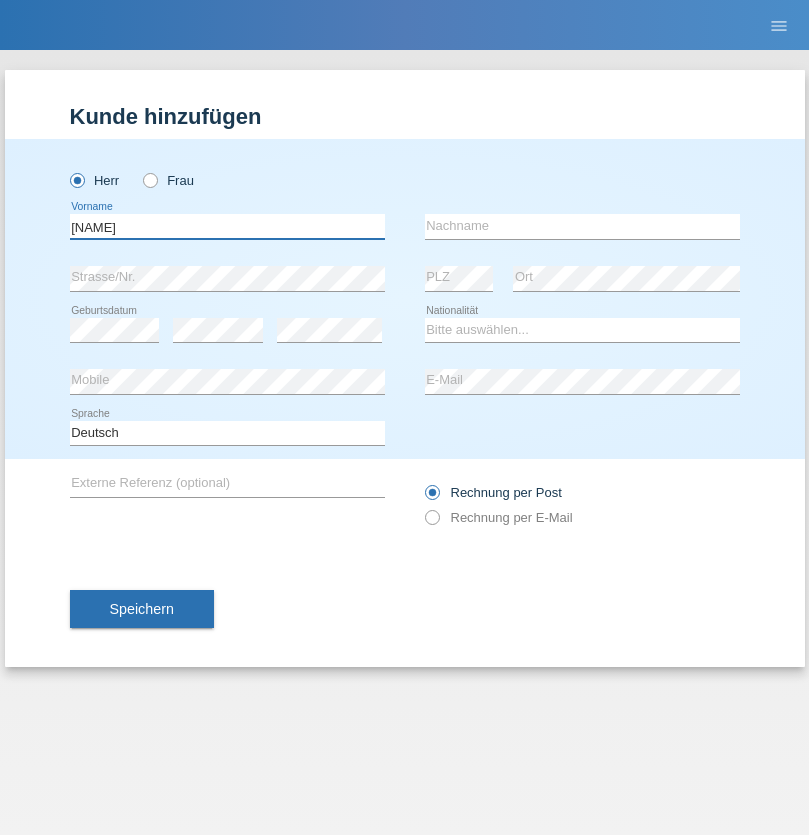 type on "Carlos" 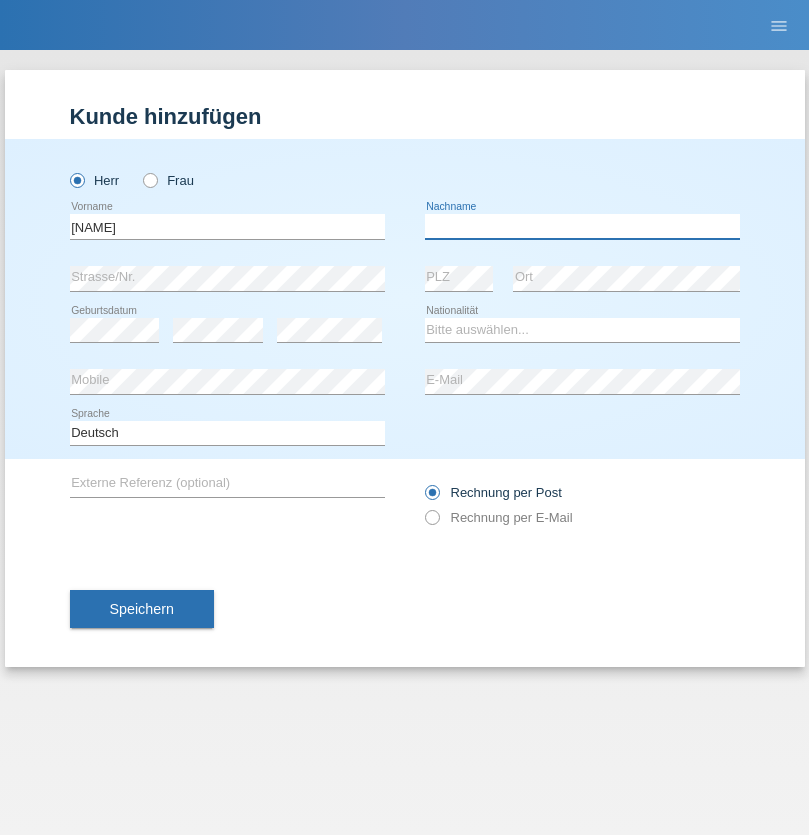 click at bounding box center [582, 226] 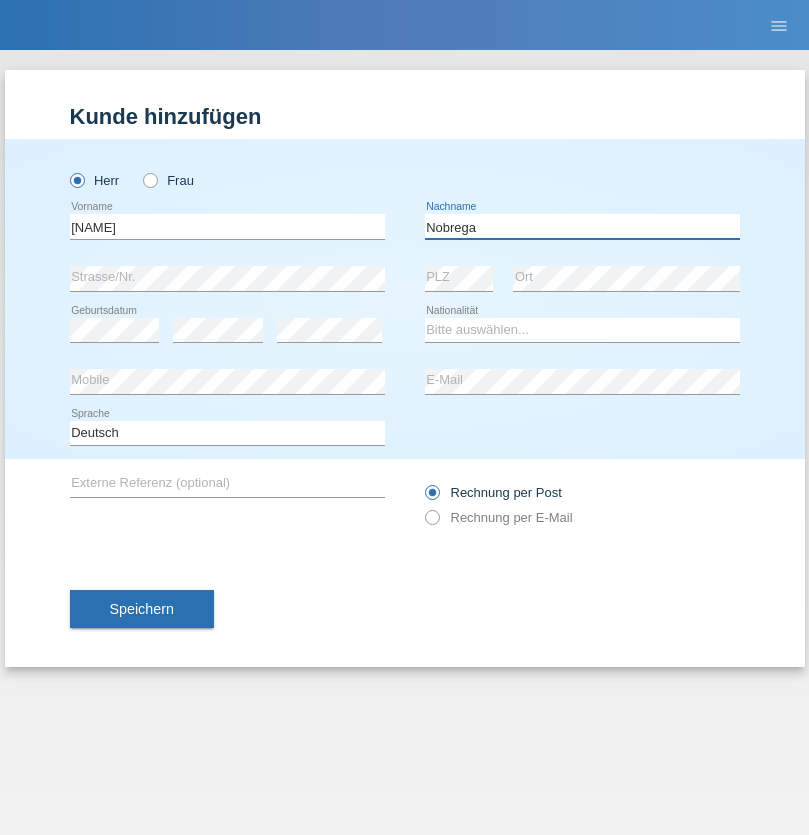 type on "Nobrega" 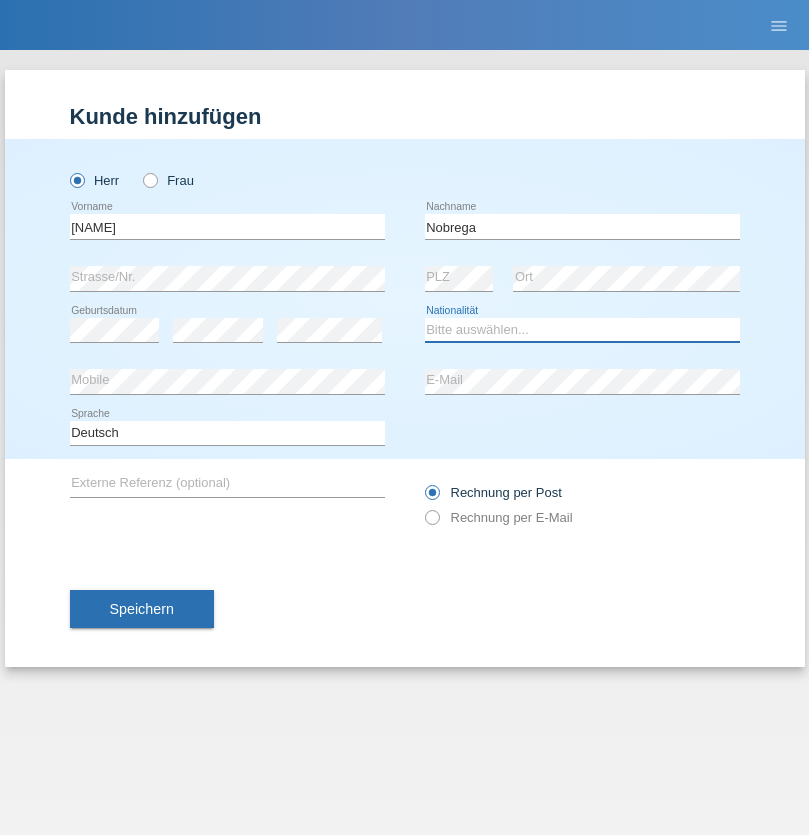 select on "CH" 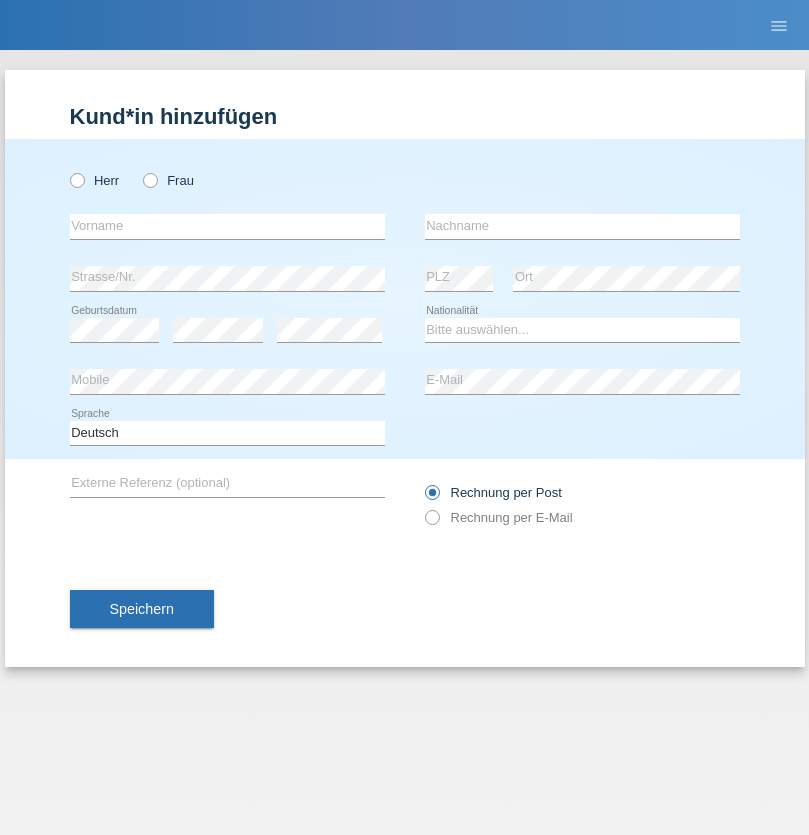 scroll, scrollTop: 0, scrollLeft: 0, axis: both 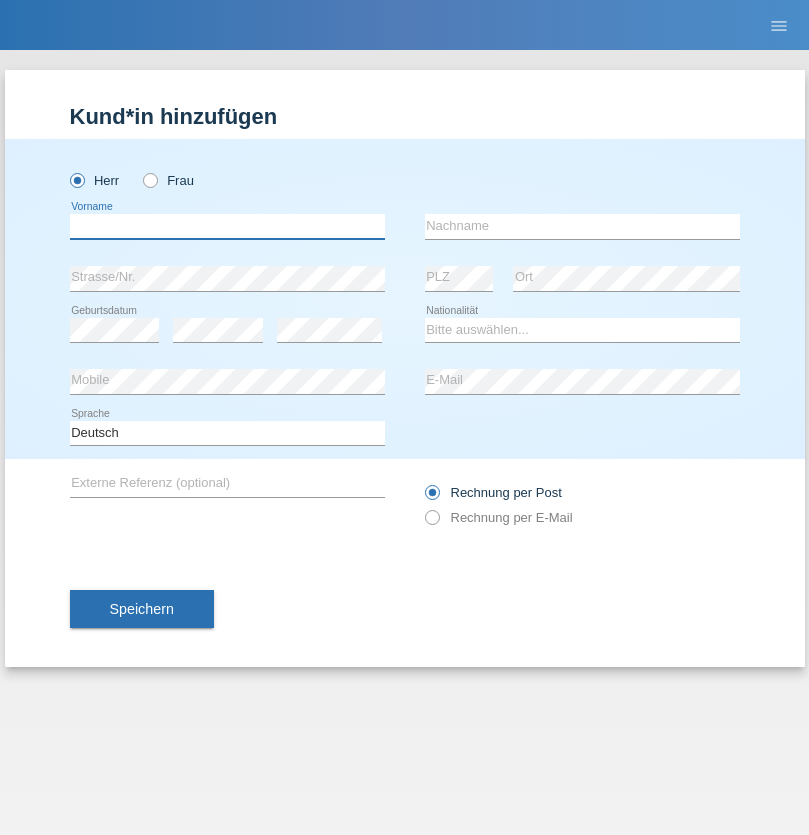 click at bounding box center (227, 226) 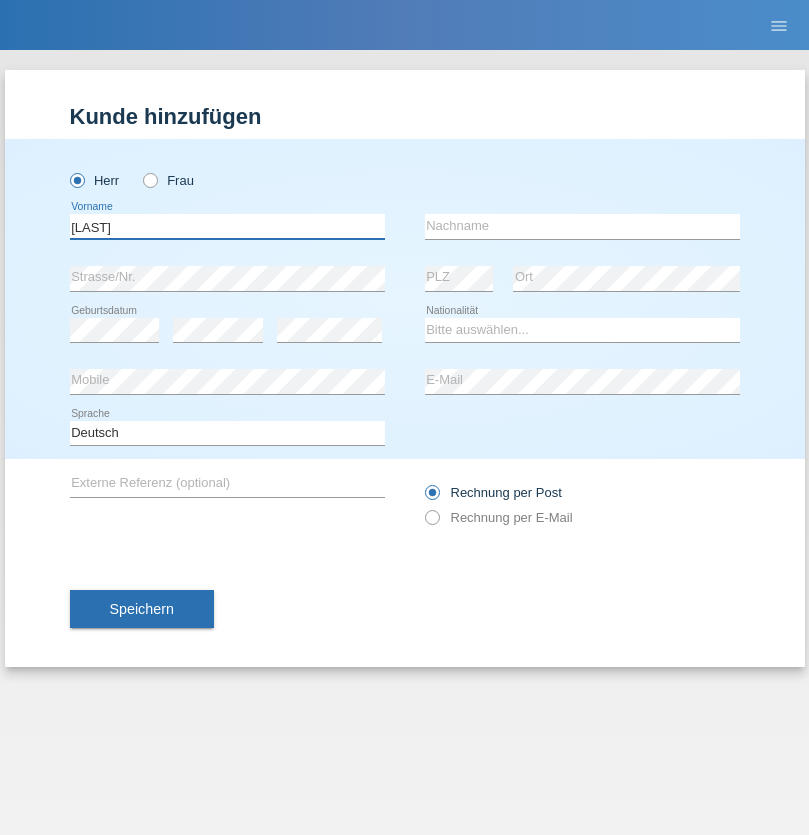 type on "[LAST]" 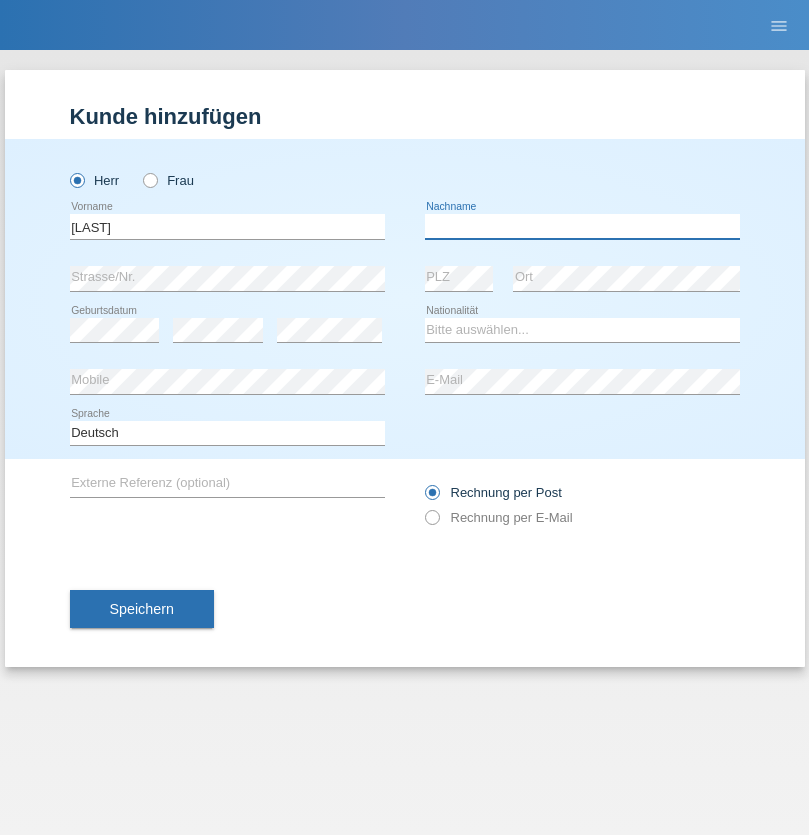 click at bounding box center (582, 226) 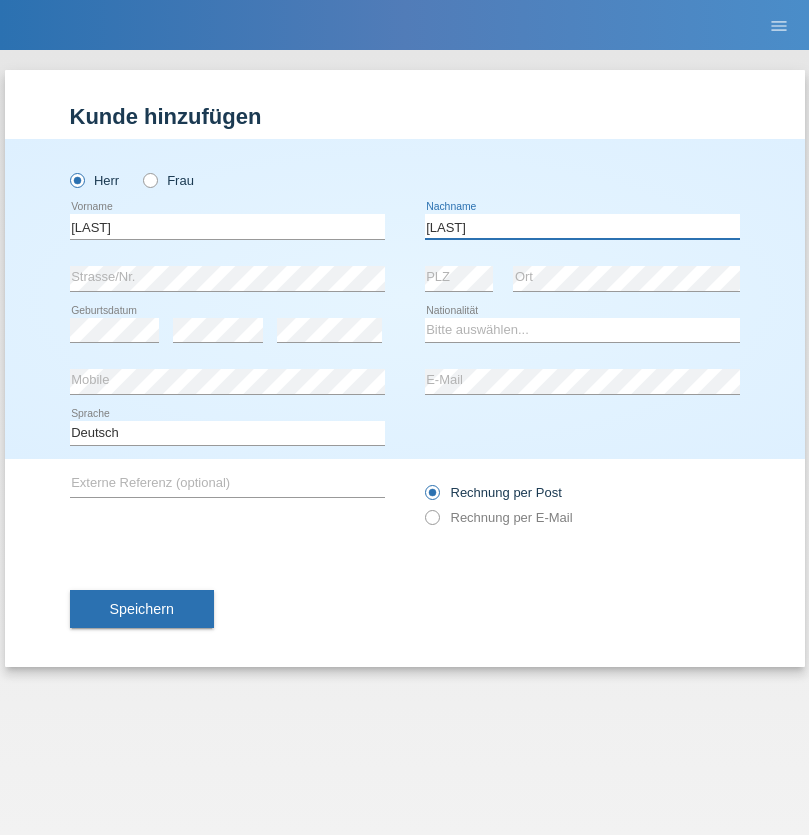 type on "[LAST]" 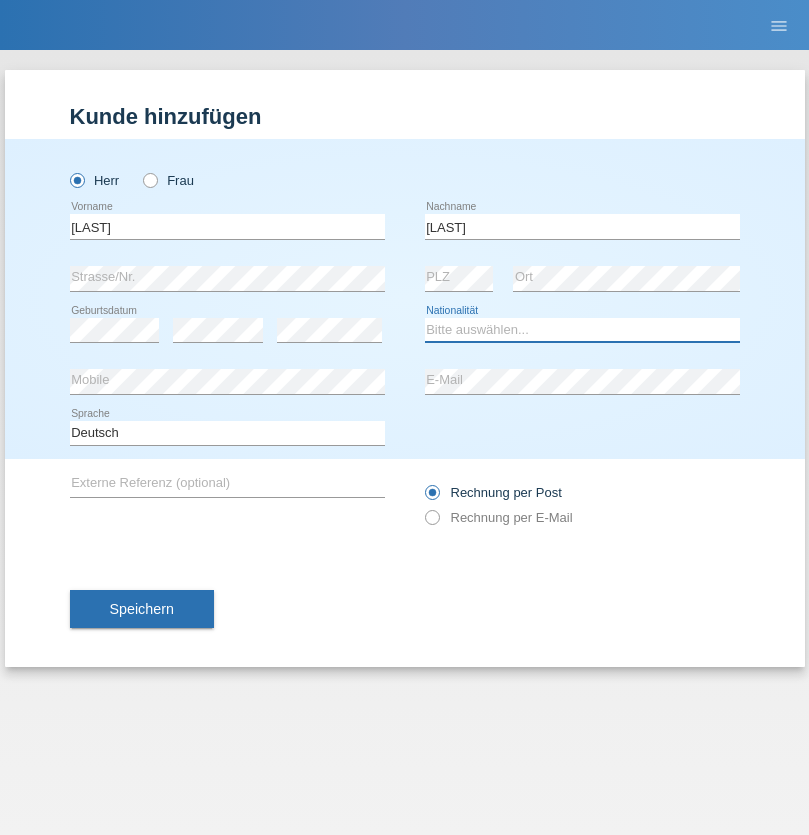 select on "LK" 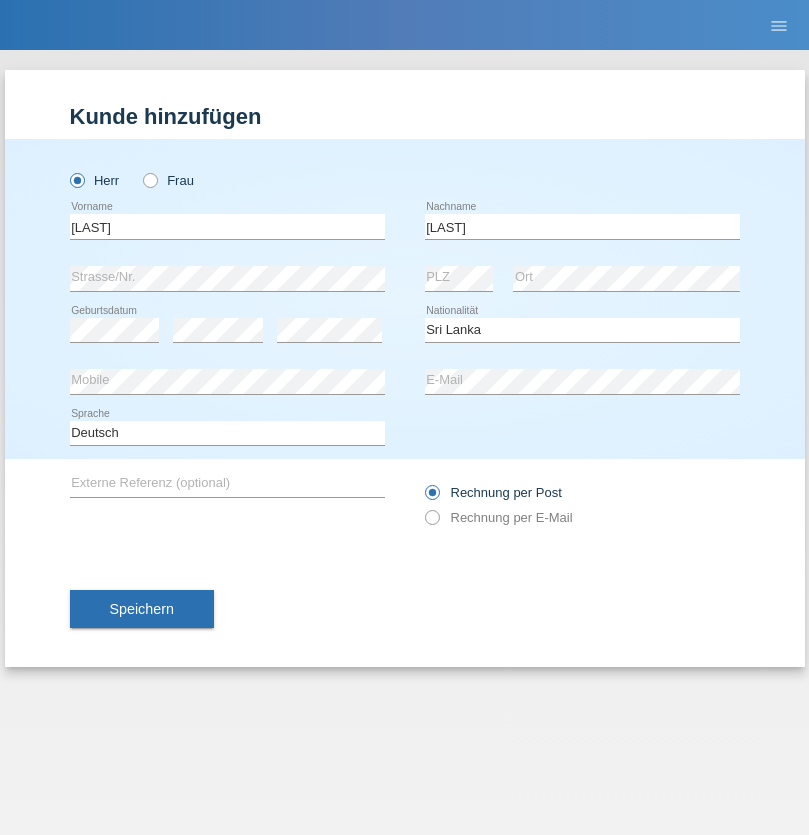 select on "C" 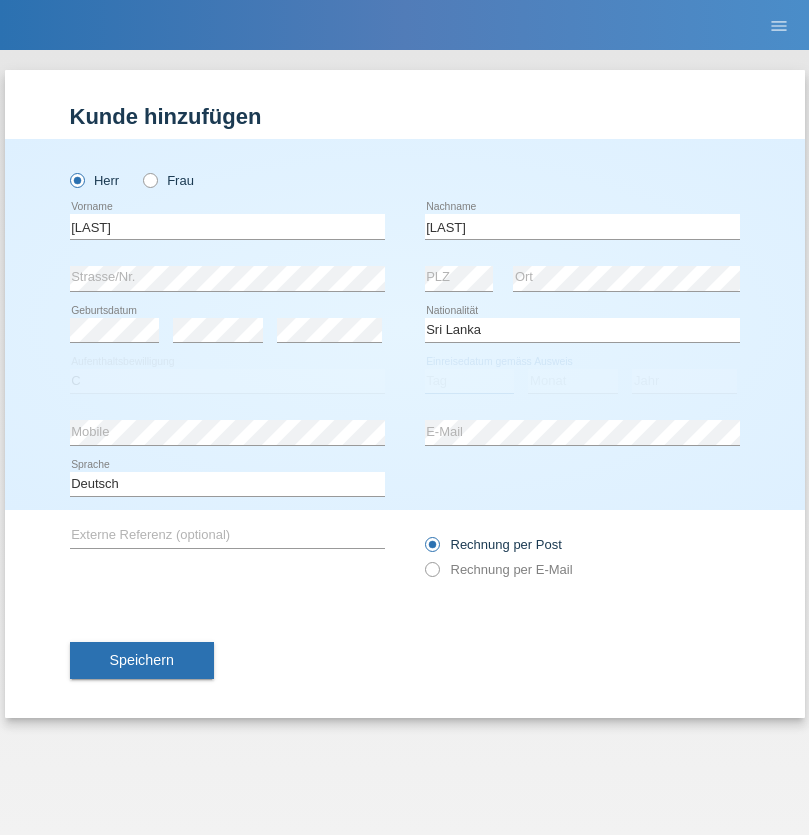 select on "23" 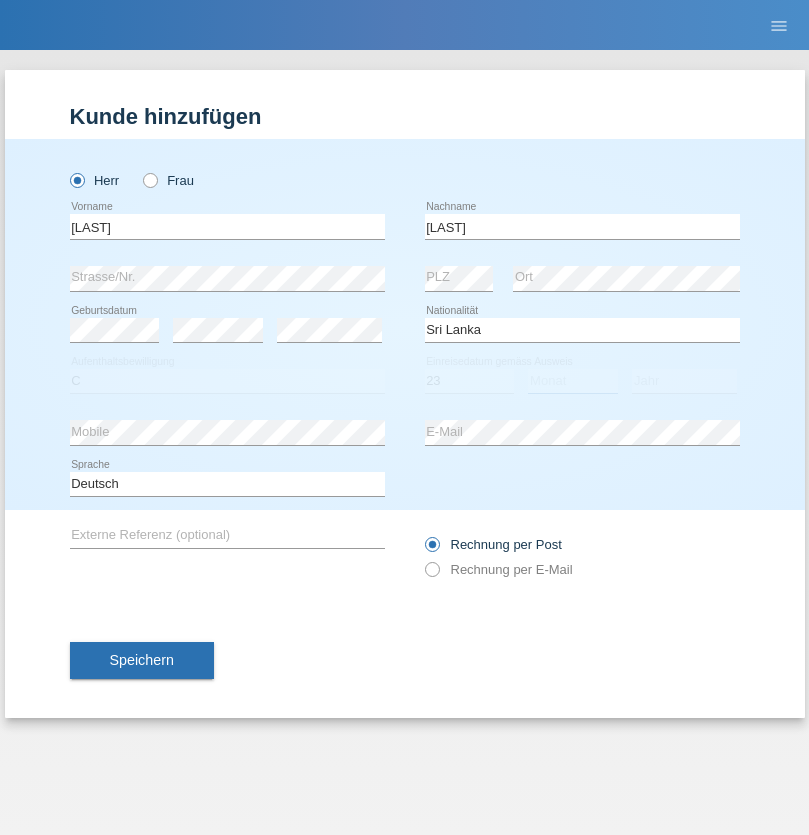 select on "03" 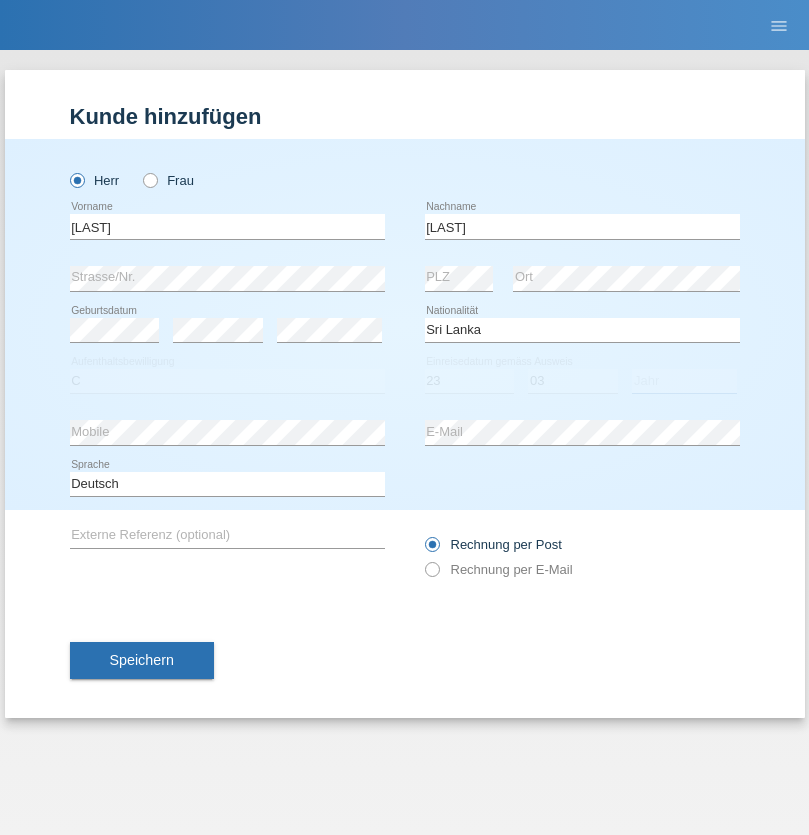 select on "2021" 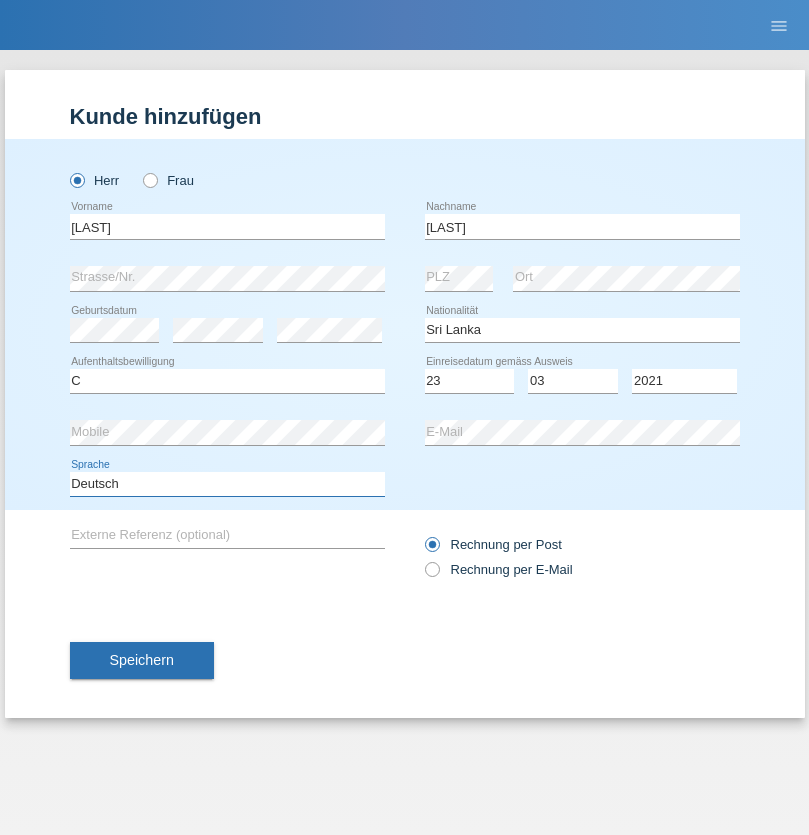 select on "en" 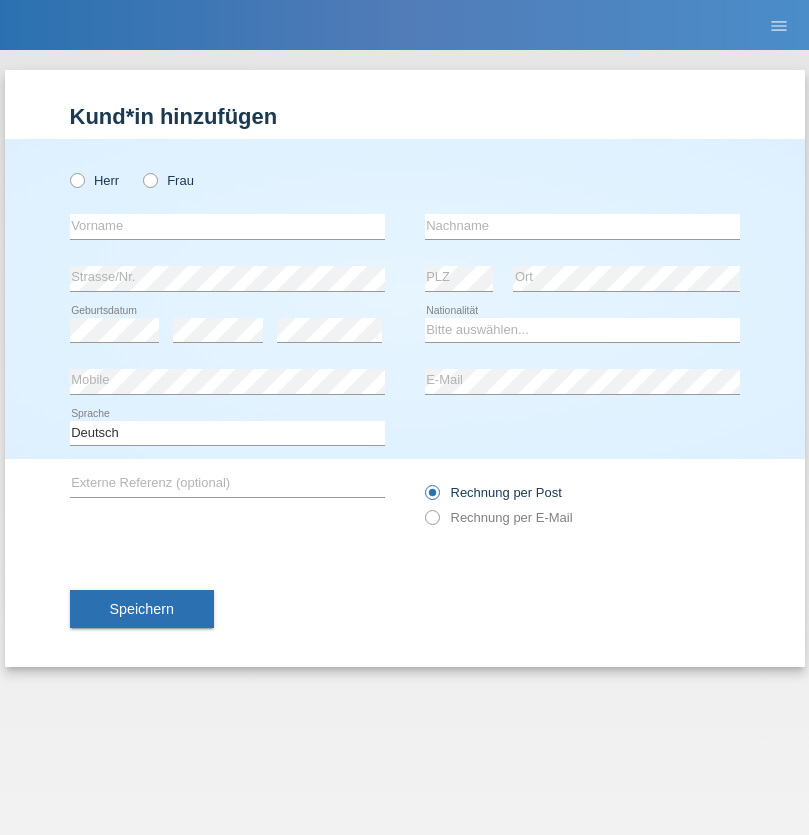 scroll, scrollTop: 0, scrollLeft: 0, axis: both 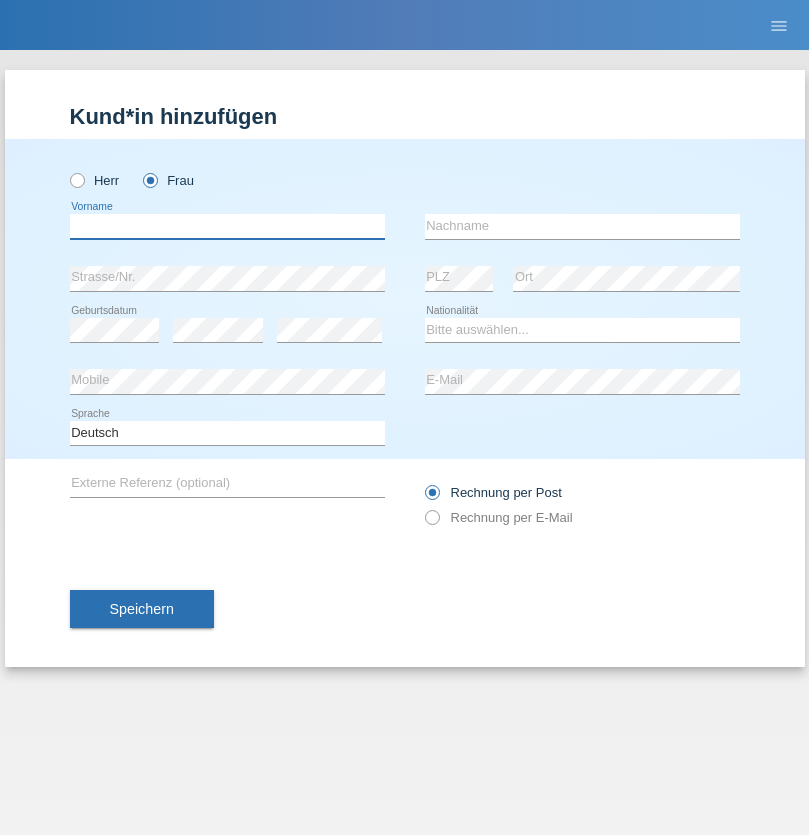 click at bounding box center (227, 226) 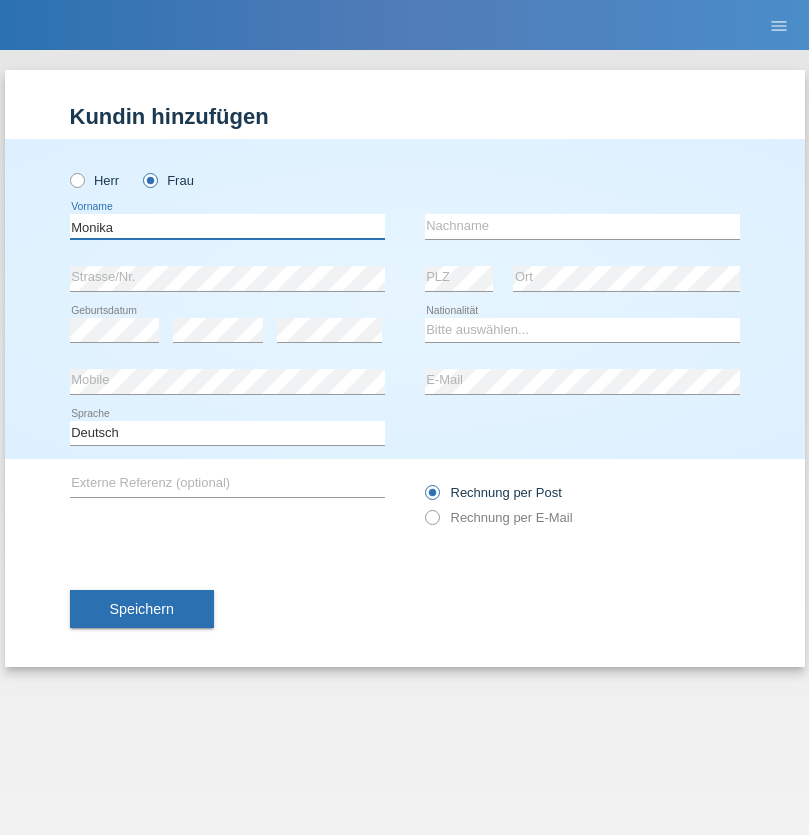type on "Monika" 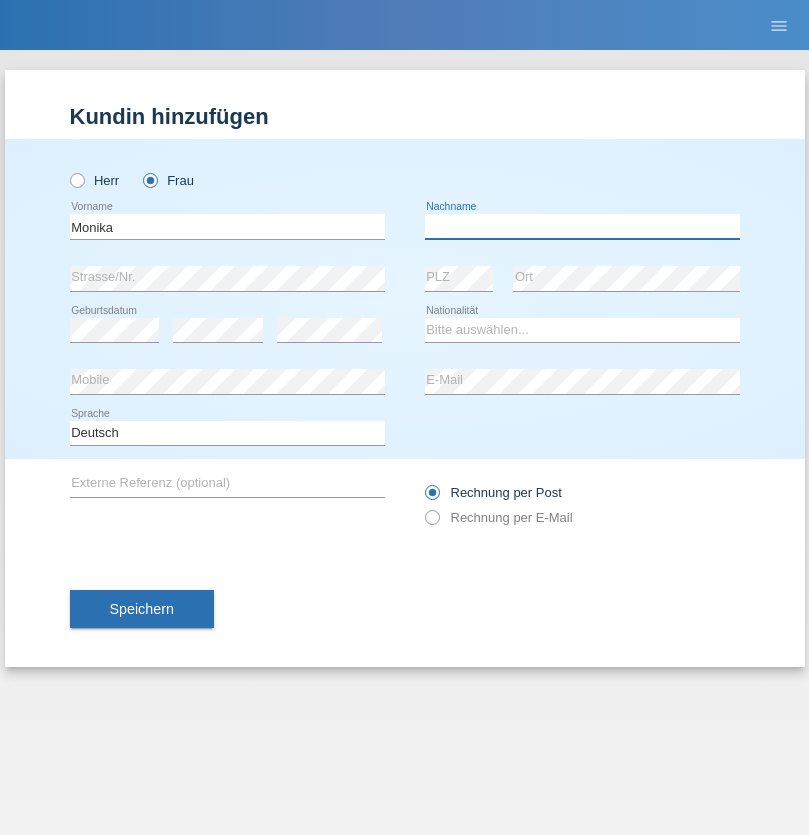 click at bounding box center (582, 226) 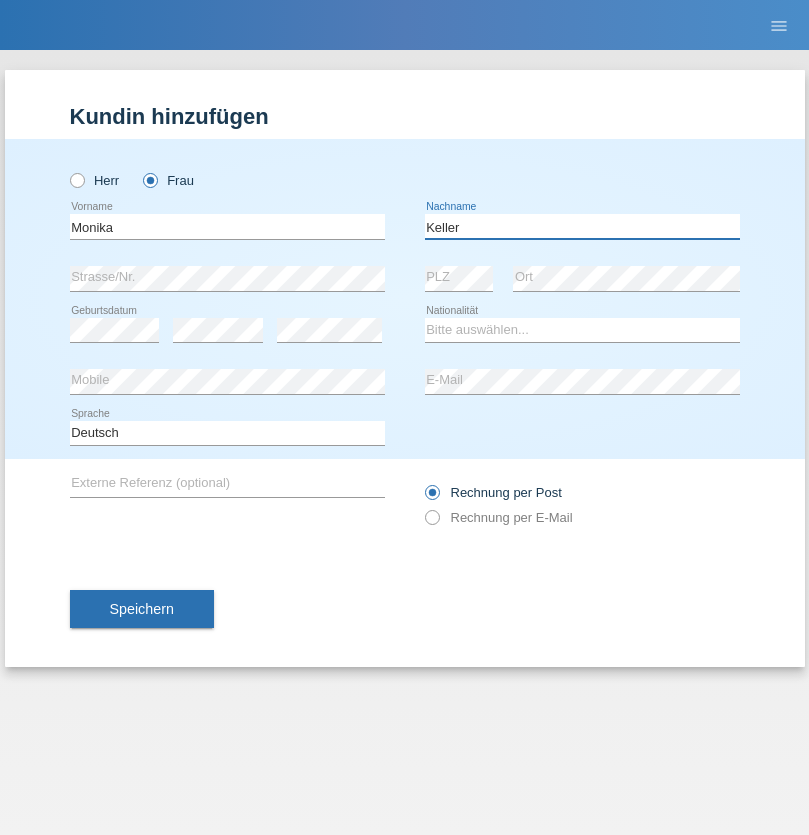 type on "Keller" 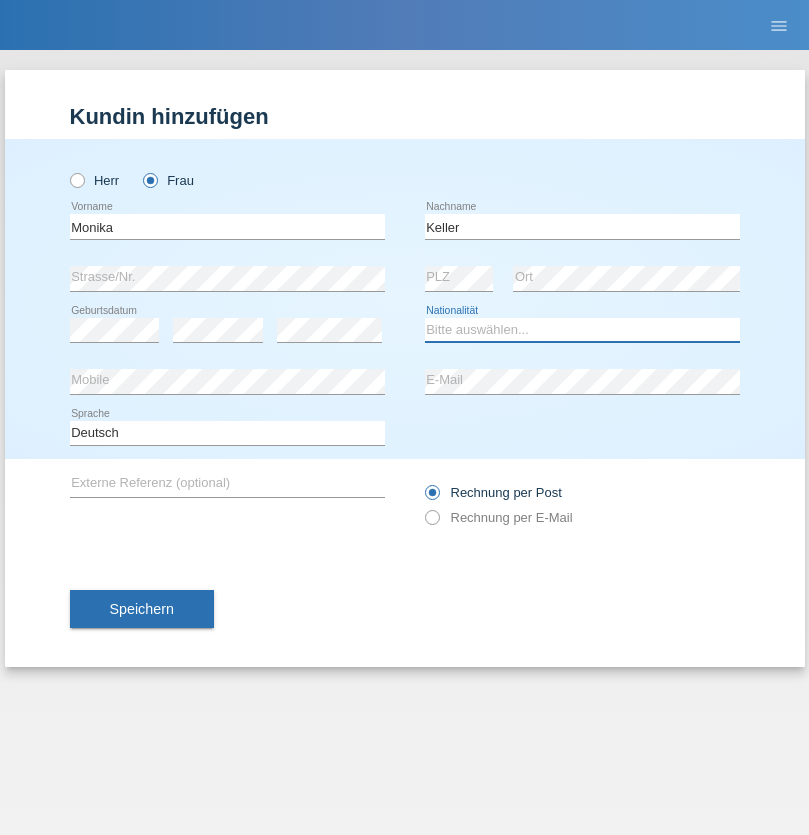 select on "CH" 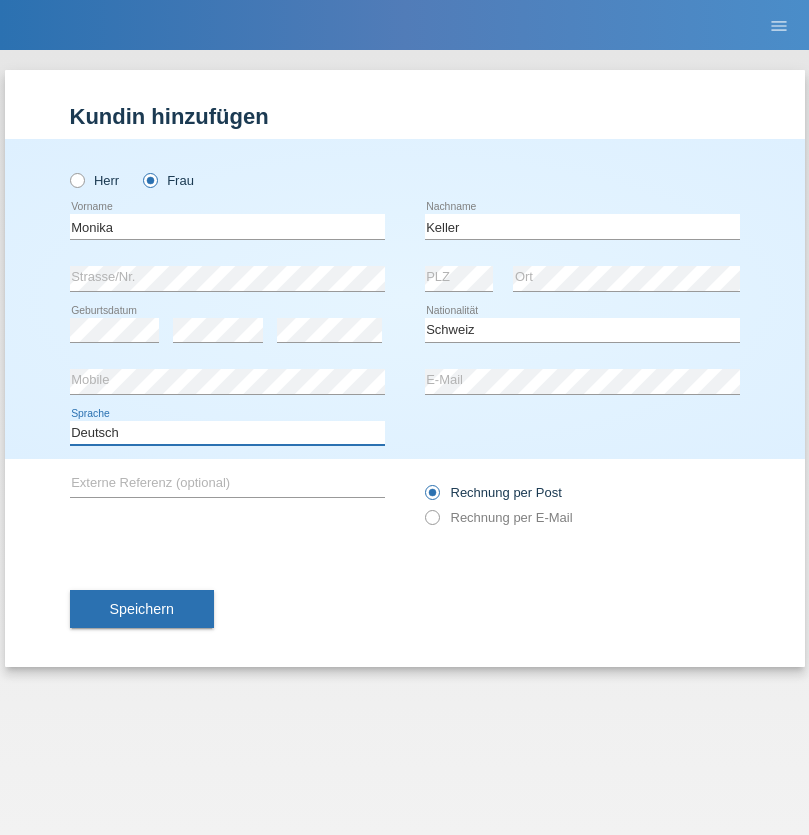 select on "en" 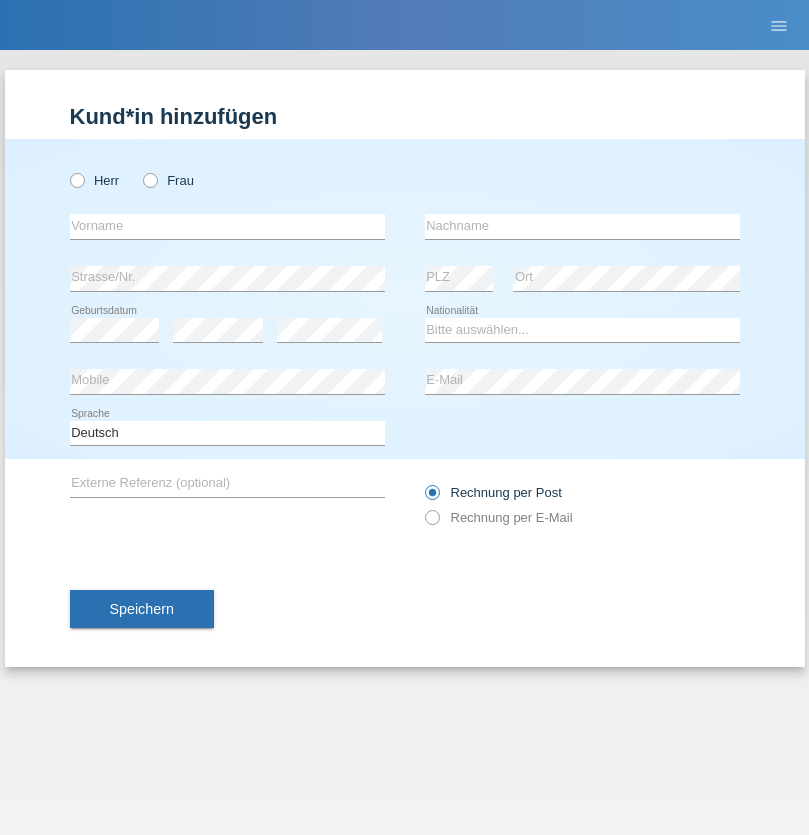 scroll, scrollTop: 0, scrollLeft: 0, axis: both 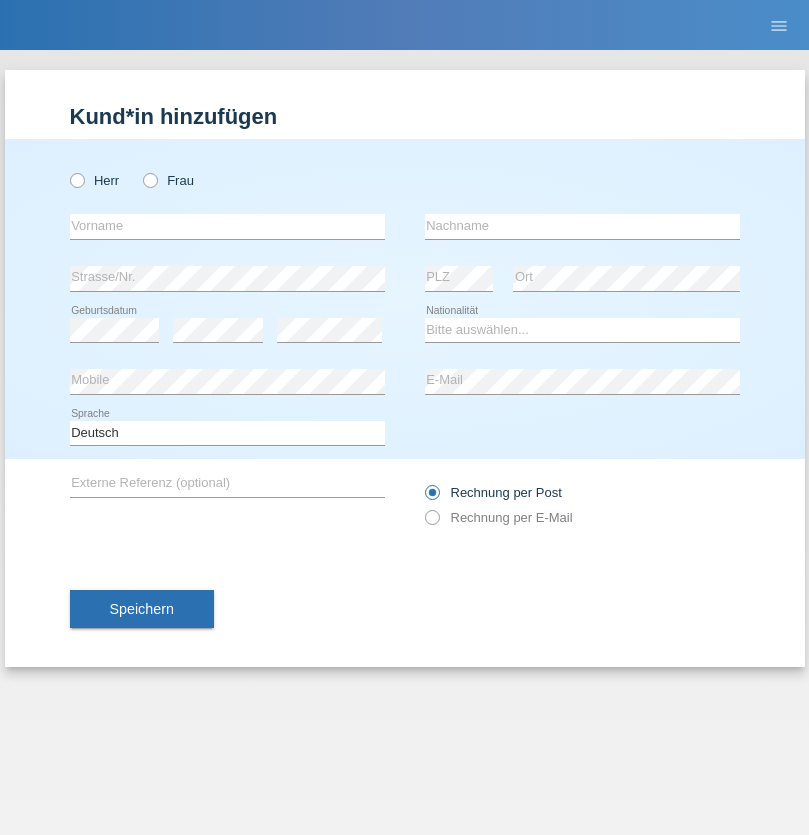 radio on "true" 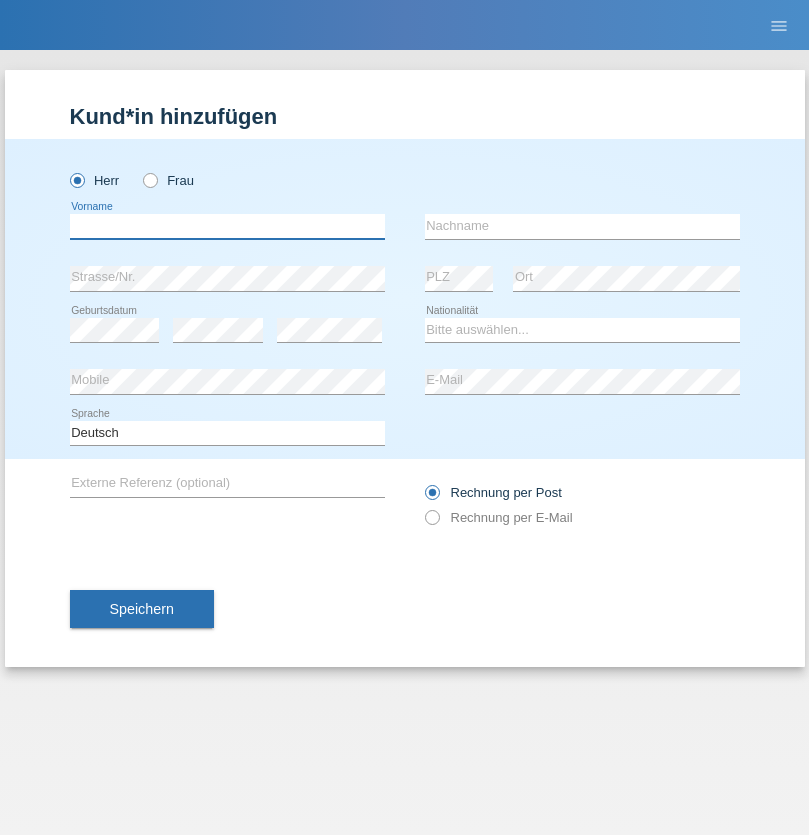 click at bounding box center [227, 226] 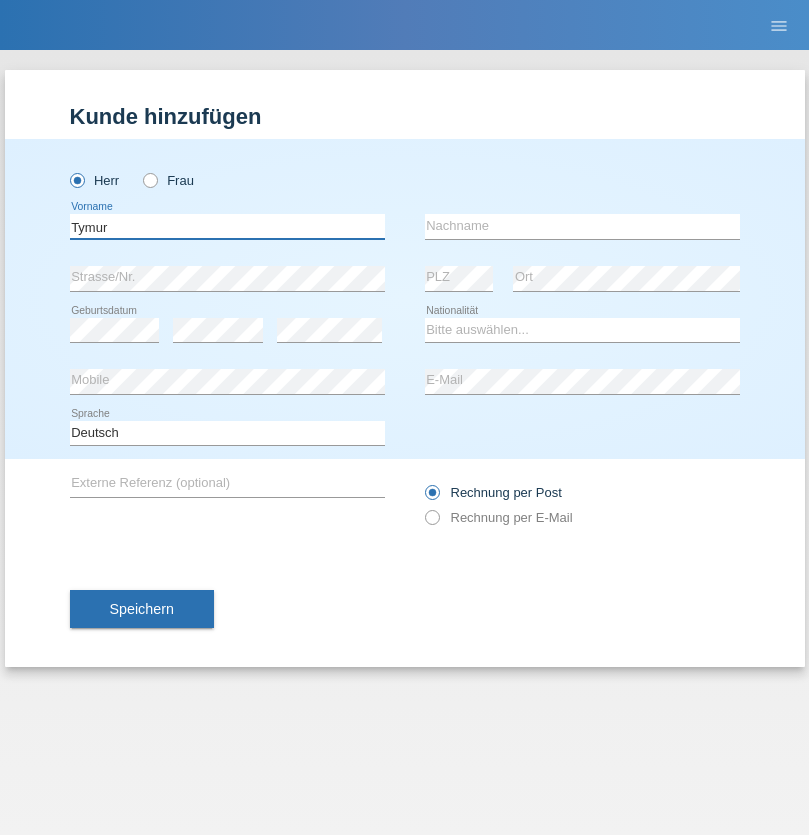 type on "Tymur" 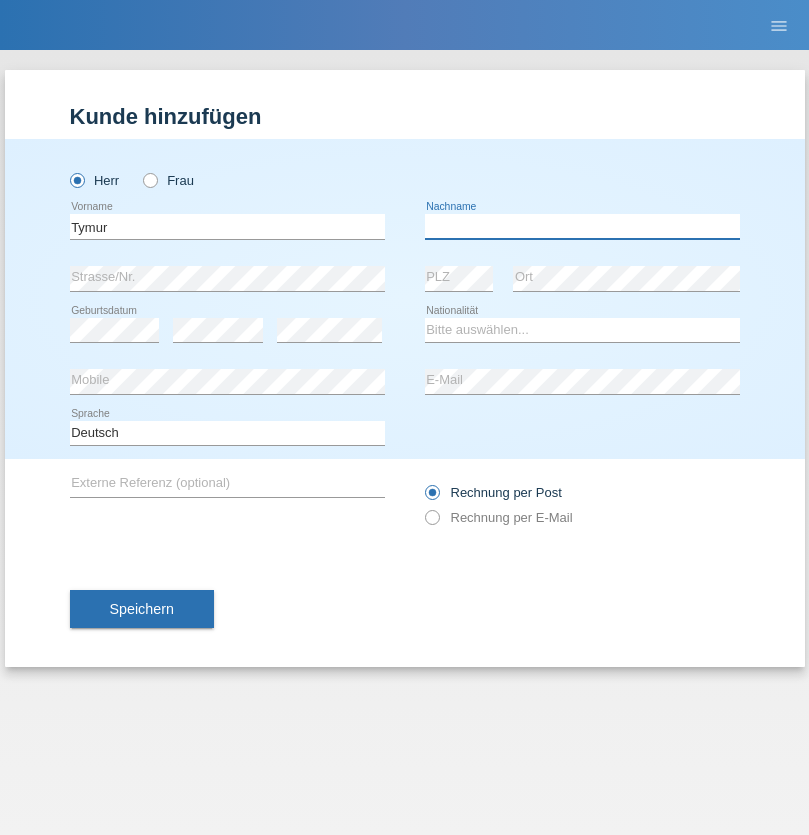 click at bounding box center (582, 226) 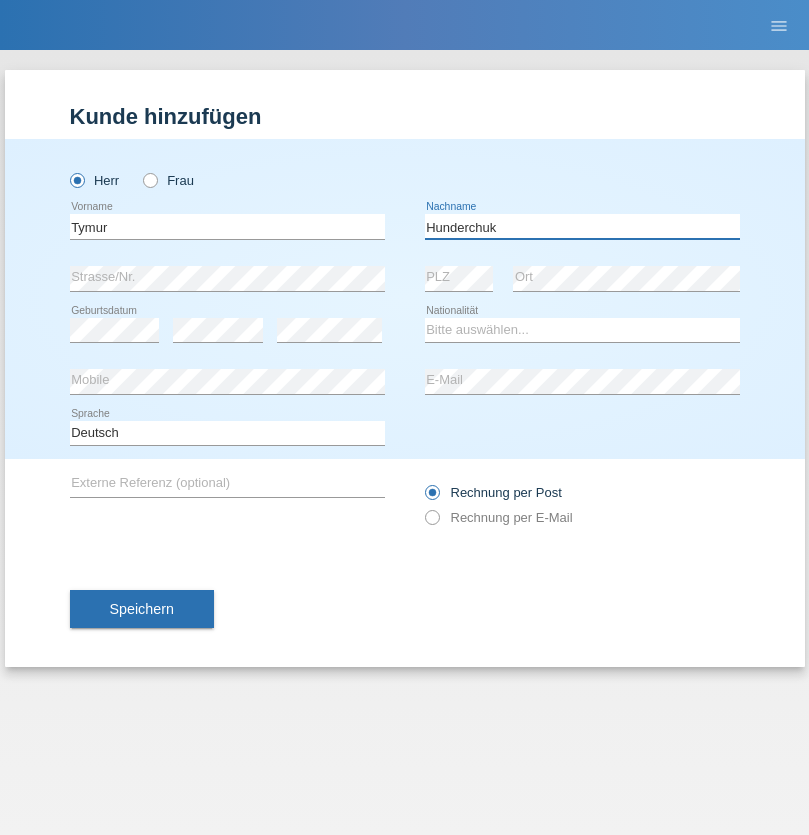 type on "Hunderchuk" 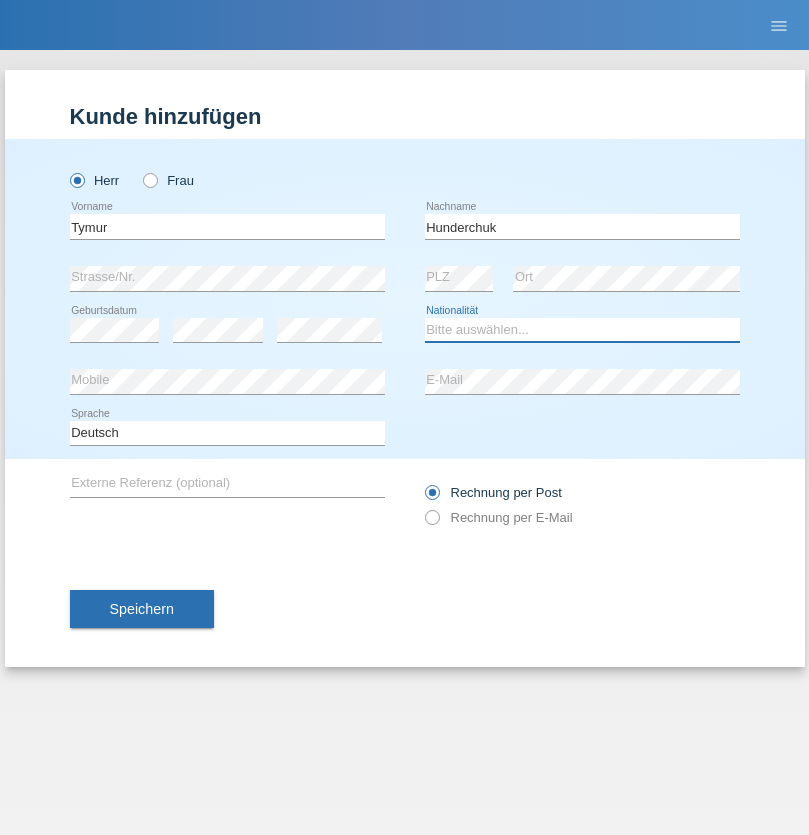 select on "UA" 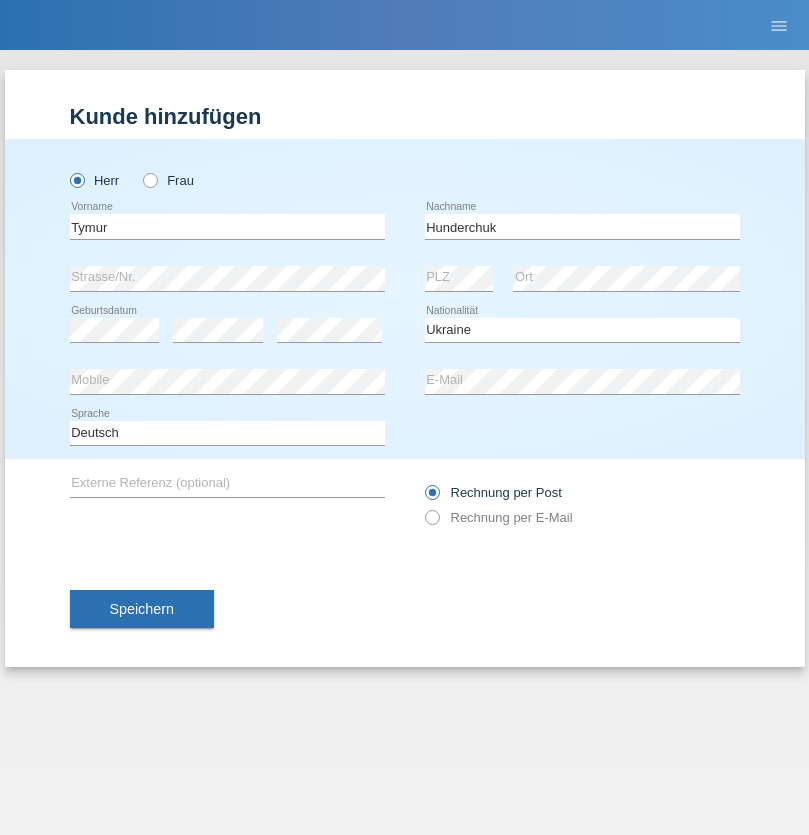 select on "C" 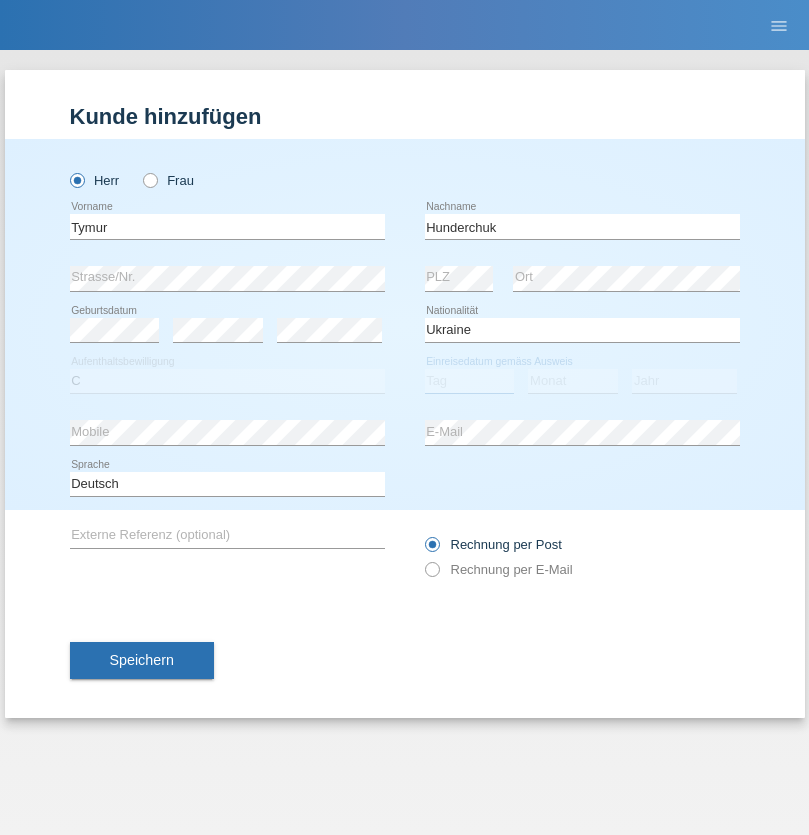 select on "20" 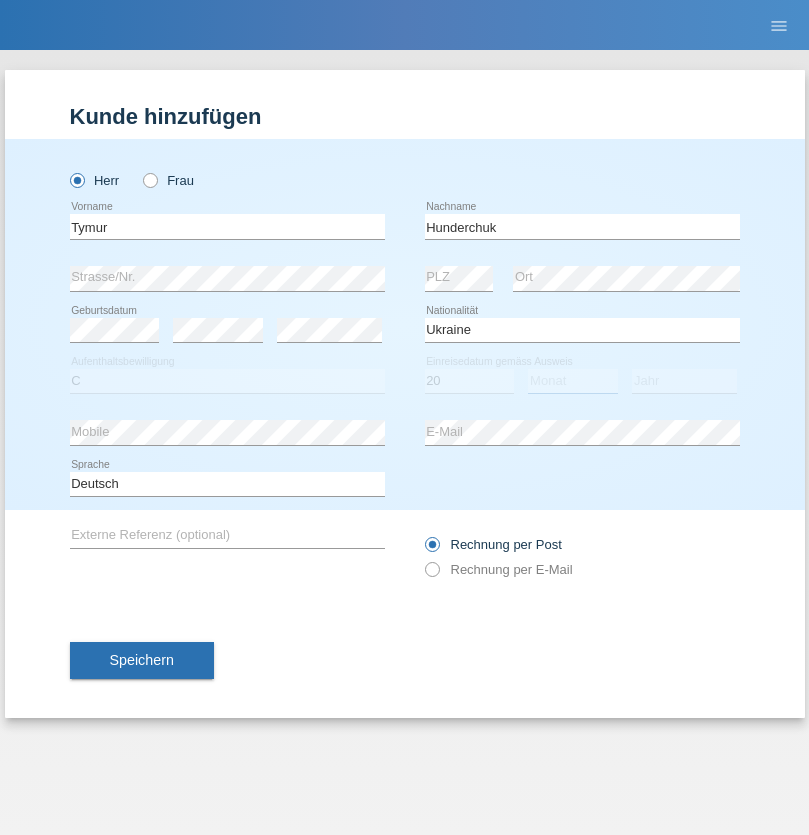 select on "08" 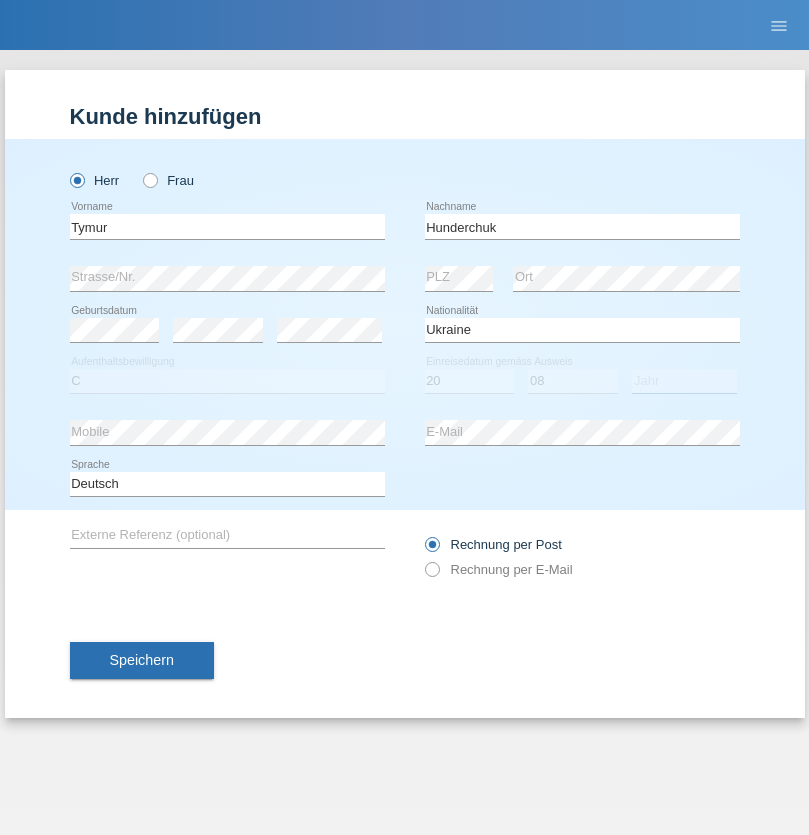 select on "2021" 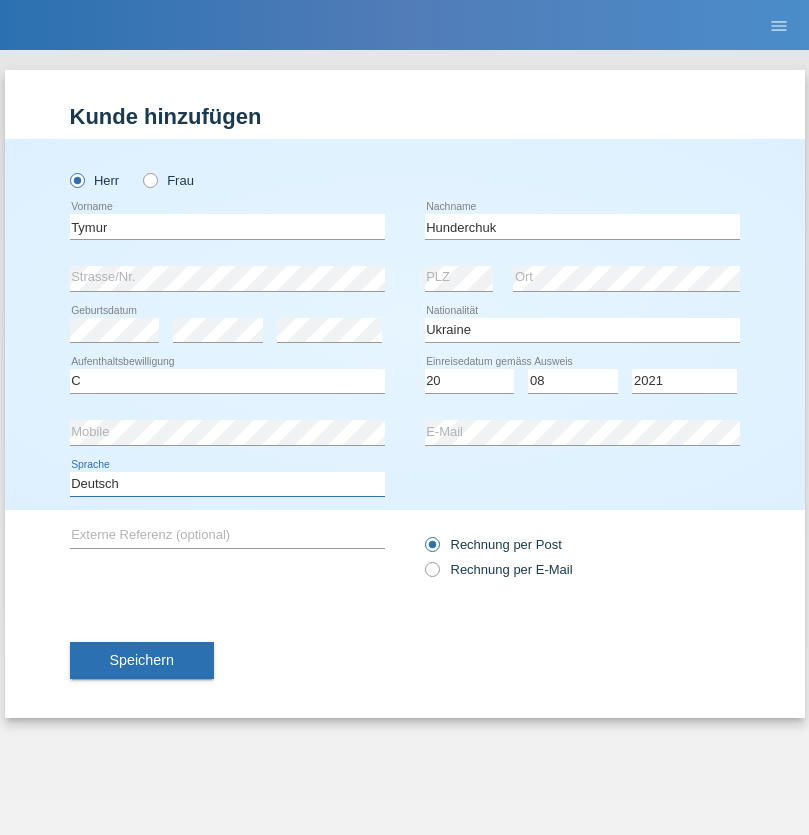 select on "en" 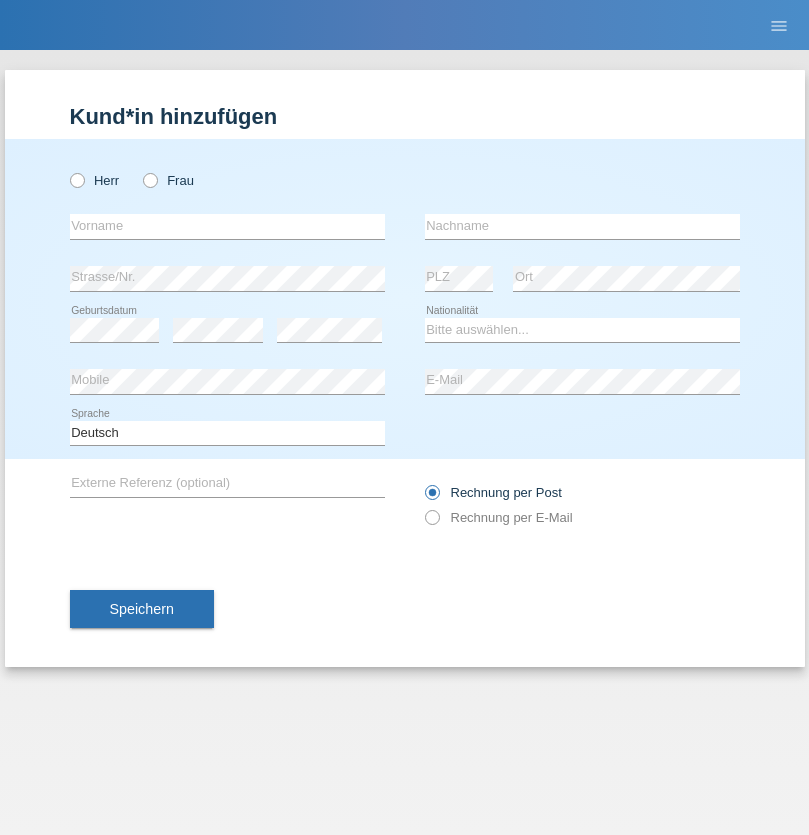 scroll, scrollTop: 0, scrollLeft: 0, axis: both 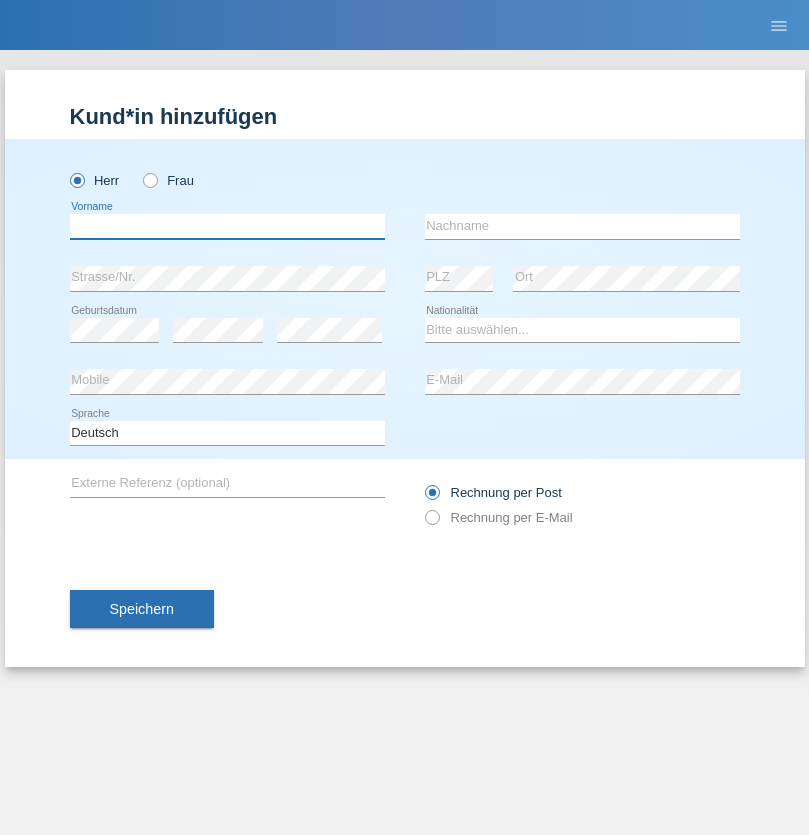 click at bounding box center [227, 226] 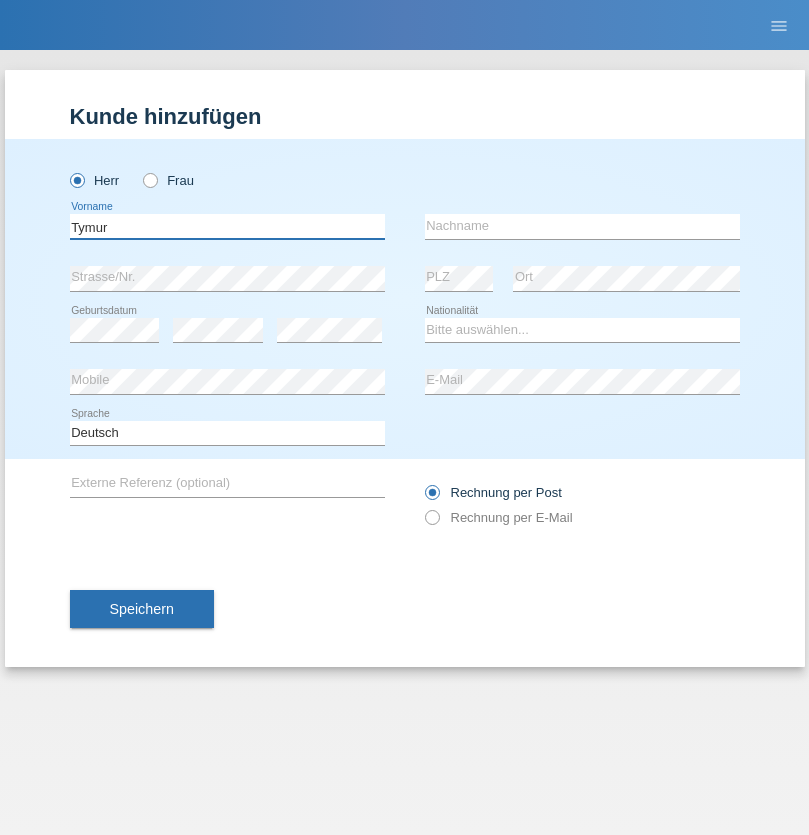 type on "Tymur" 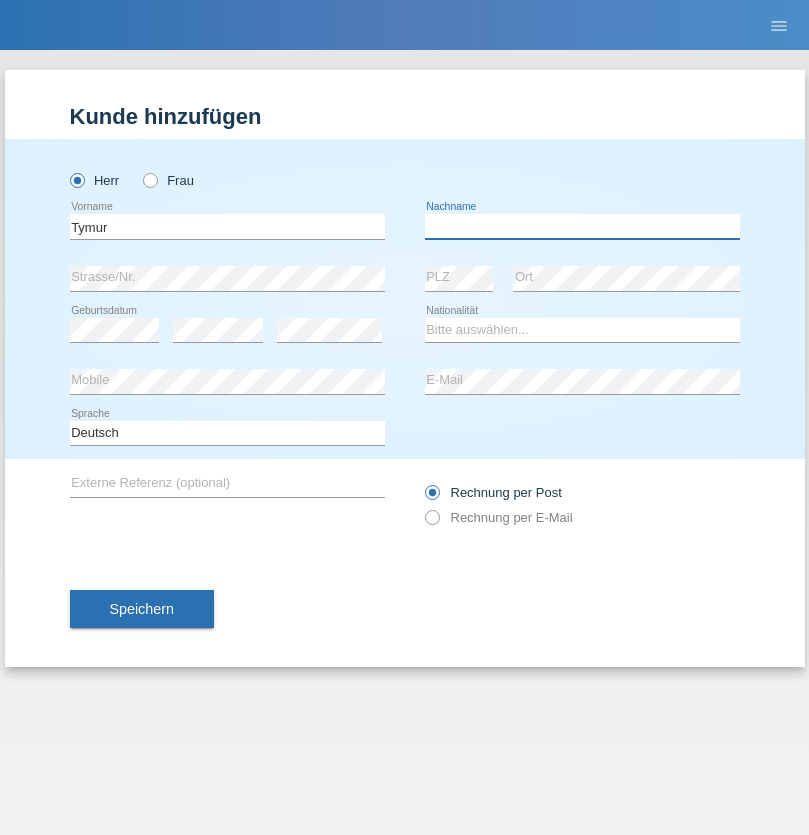 click at bounding box center [582, 226] 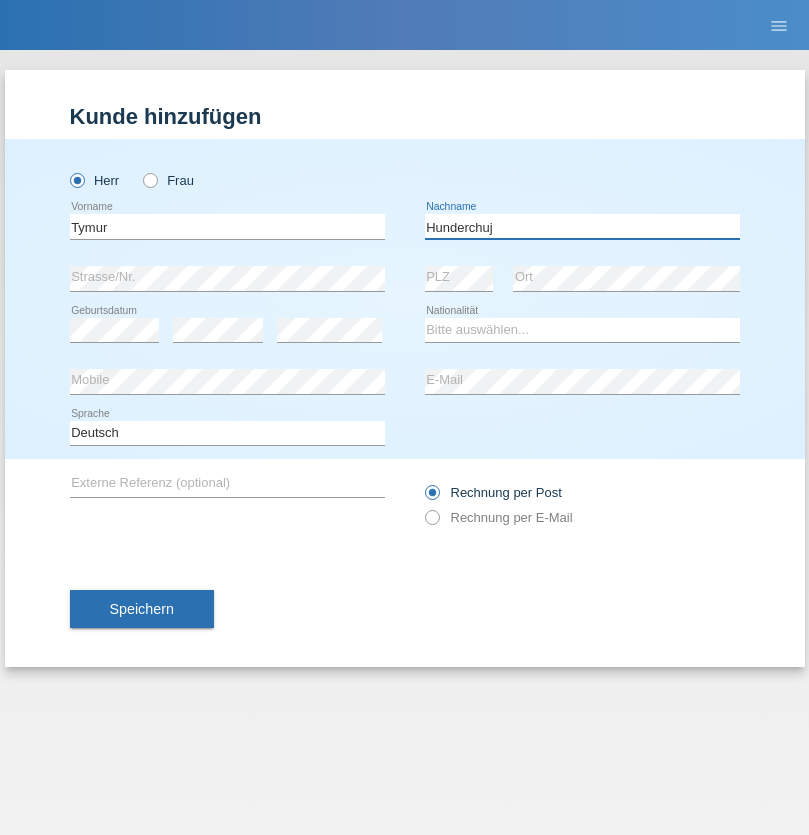 type on "Hunderchuj" 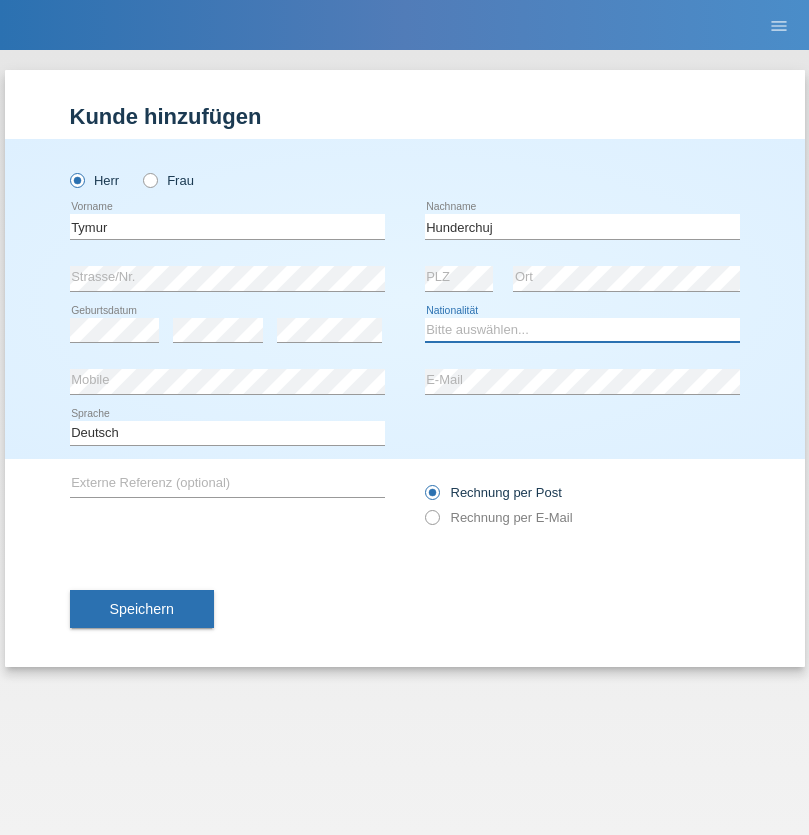 select on "UA" 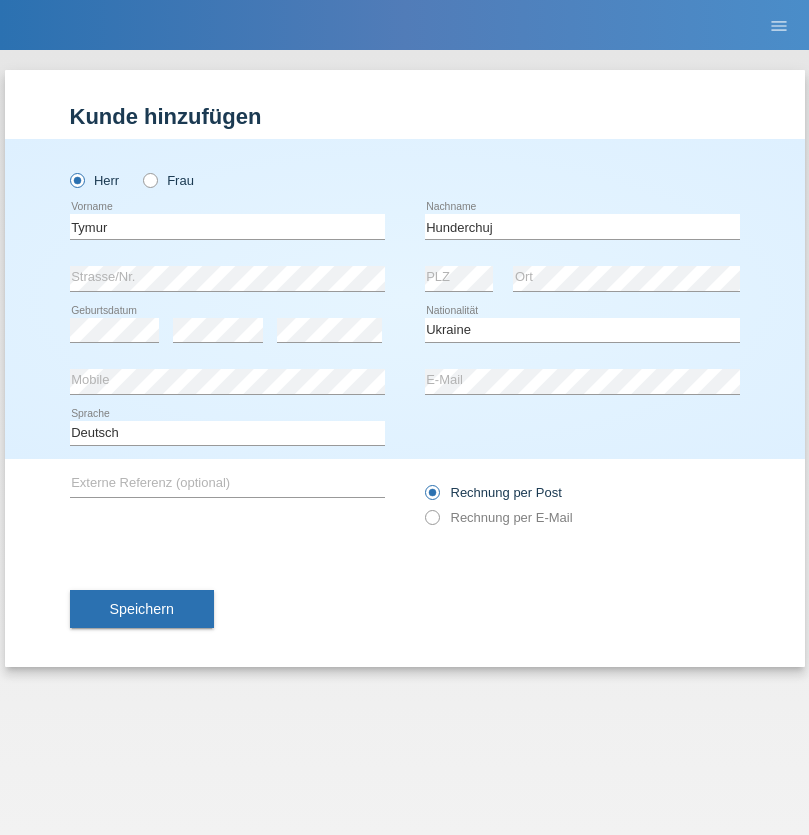 select on "C" 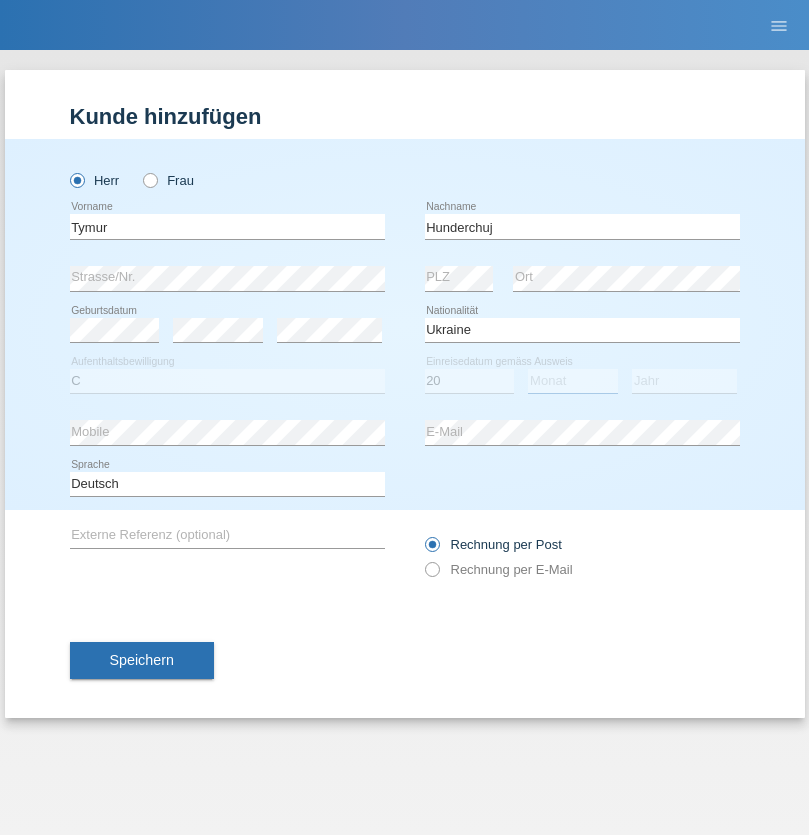 select on "08" 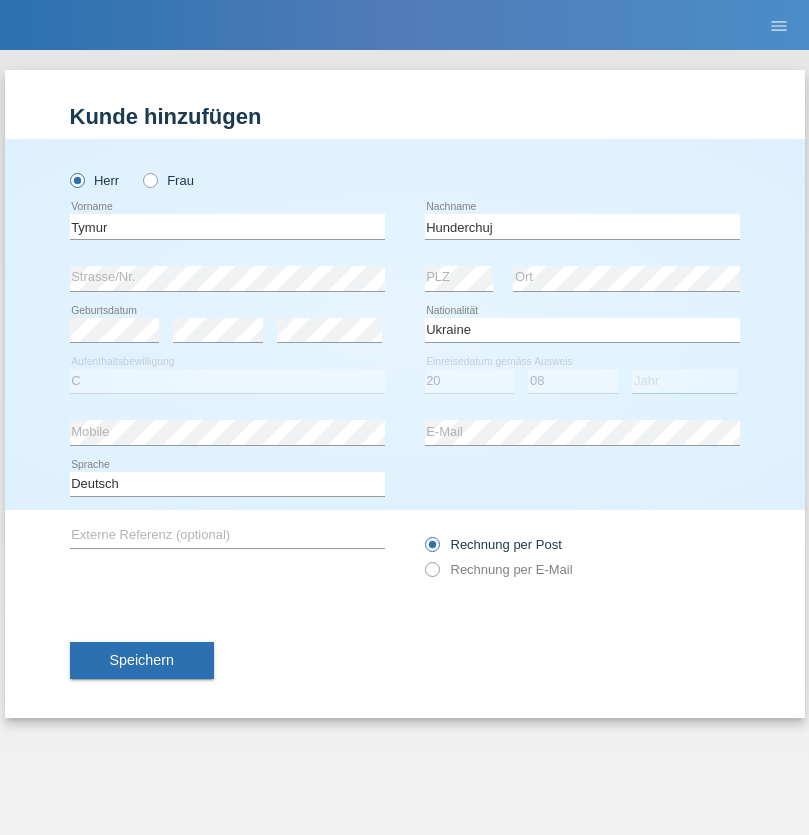 select on "2021" 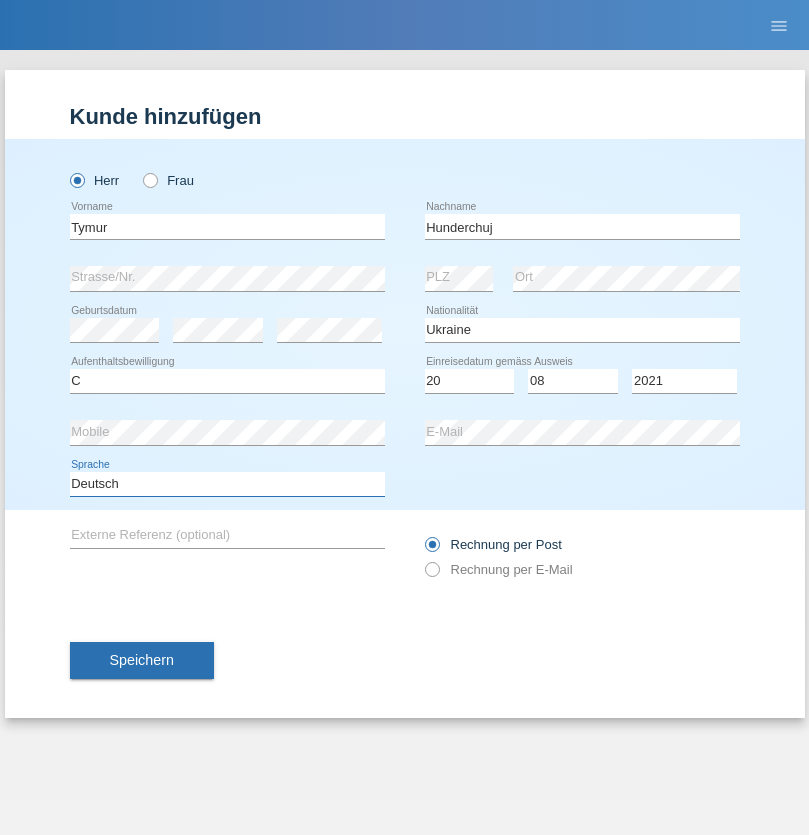 select on "en" 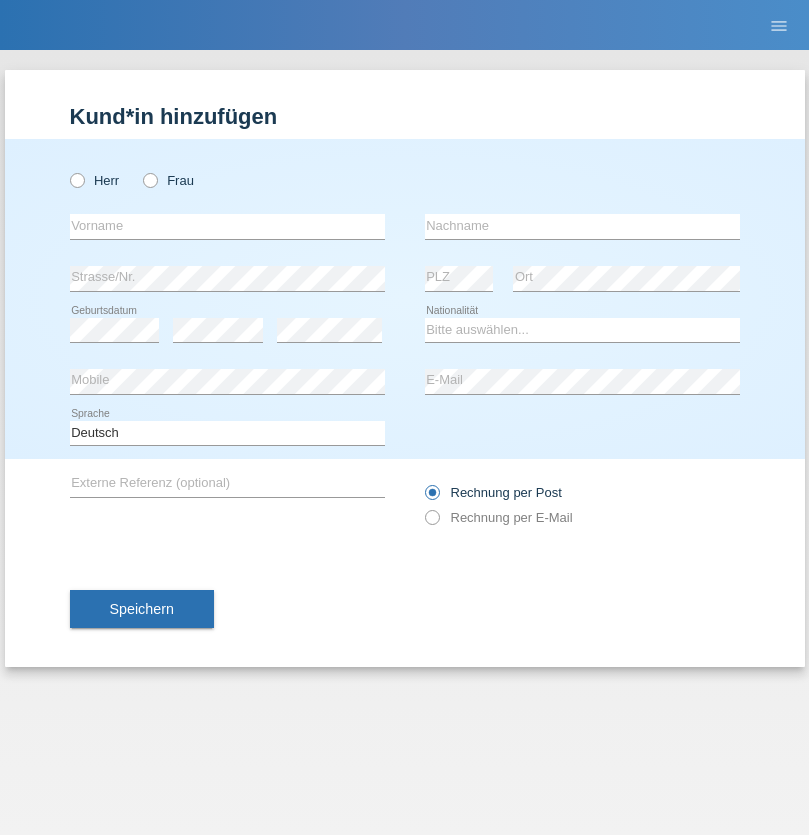 scroll, scrollTop: 0, scrollLeft: 0, axis: both 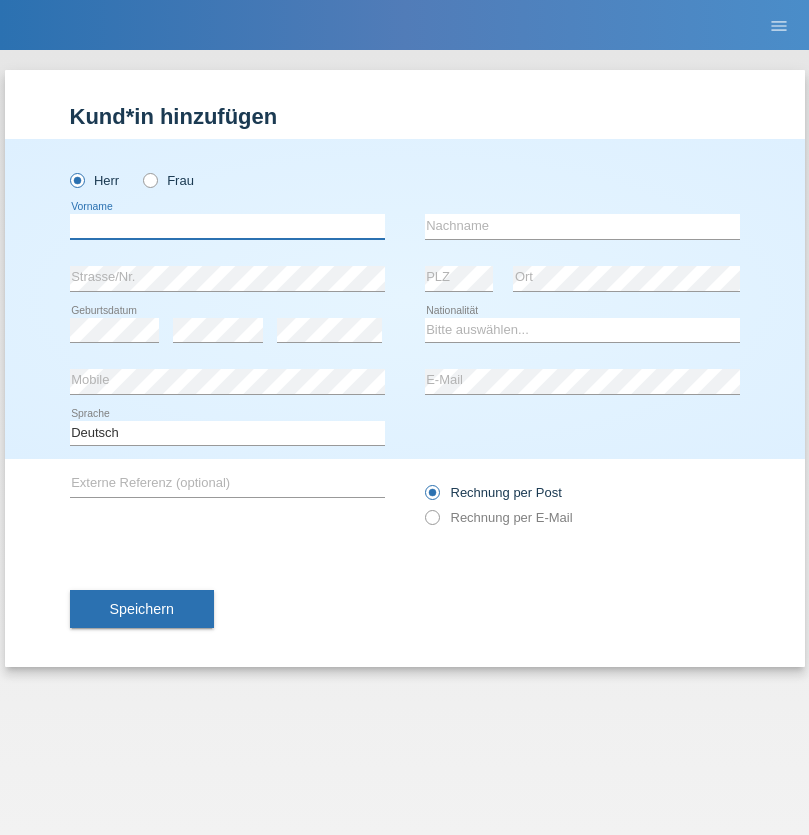click at bounding box center (227, 226) 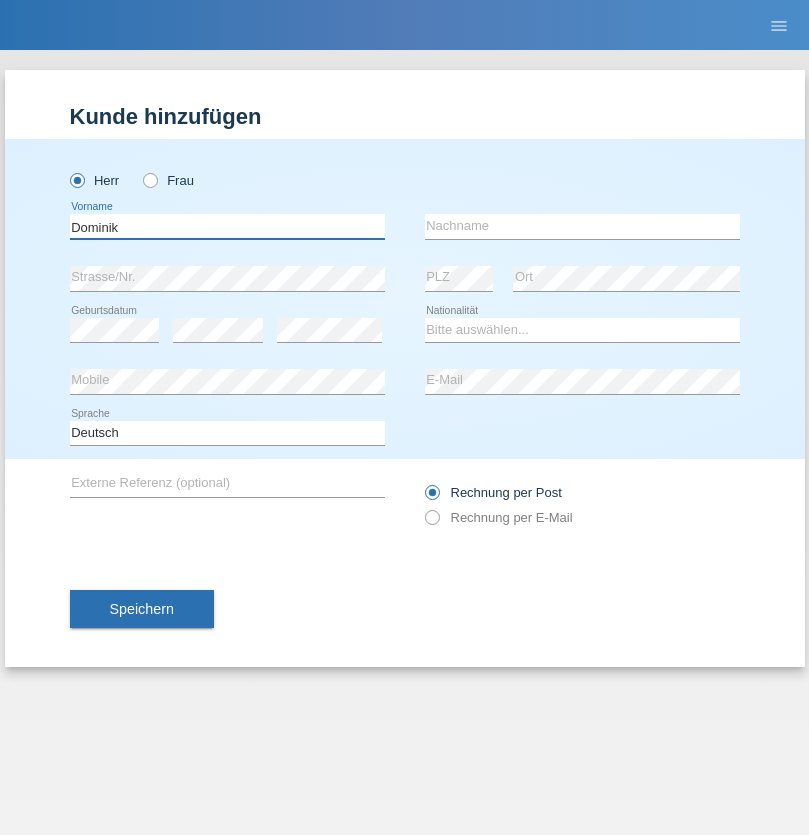type on "Dominik" 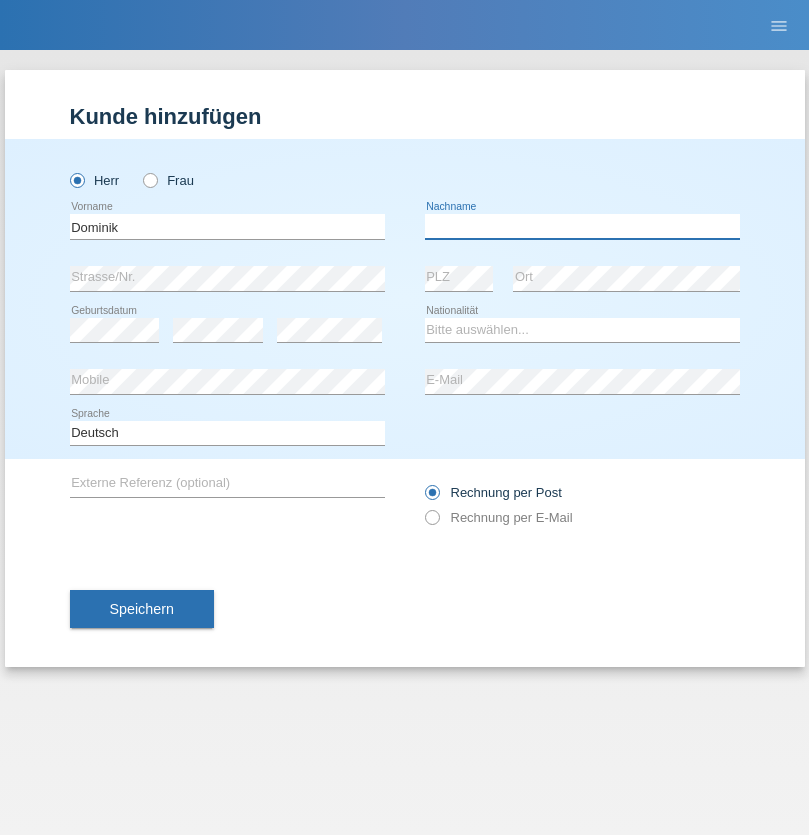 click at bounding box center (582, 226) 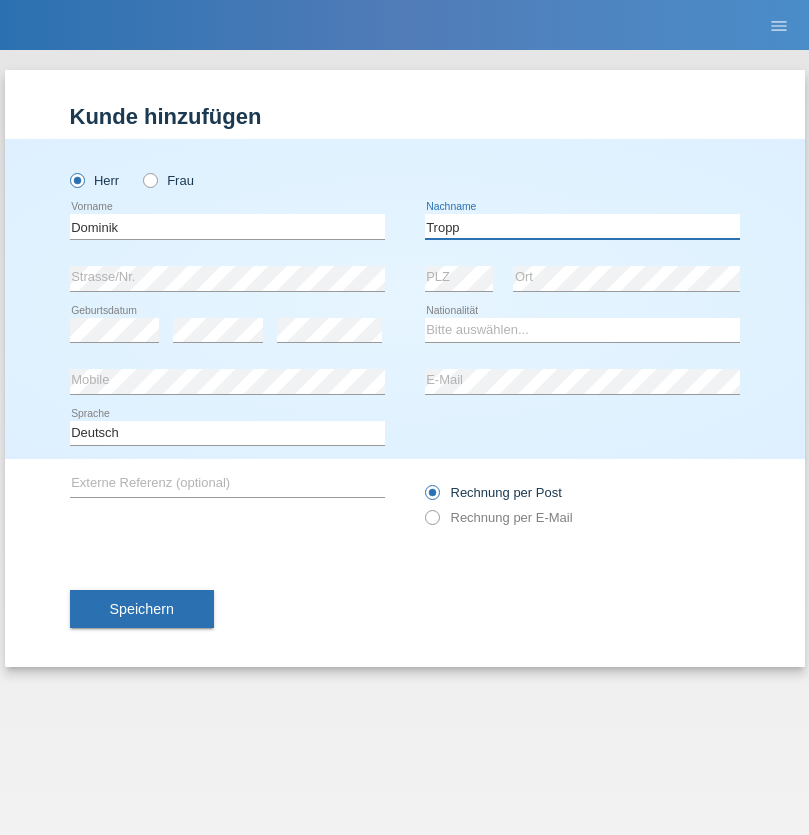type on "Tropp" 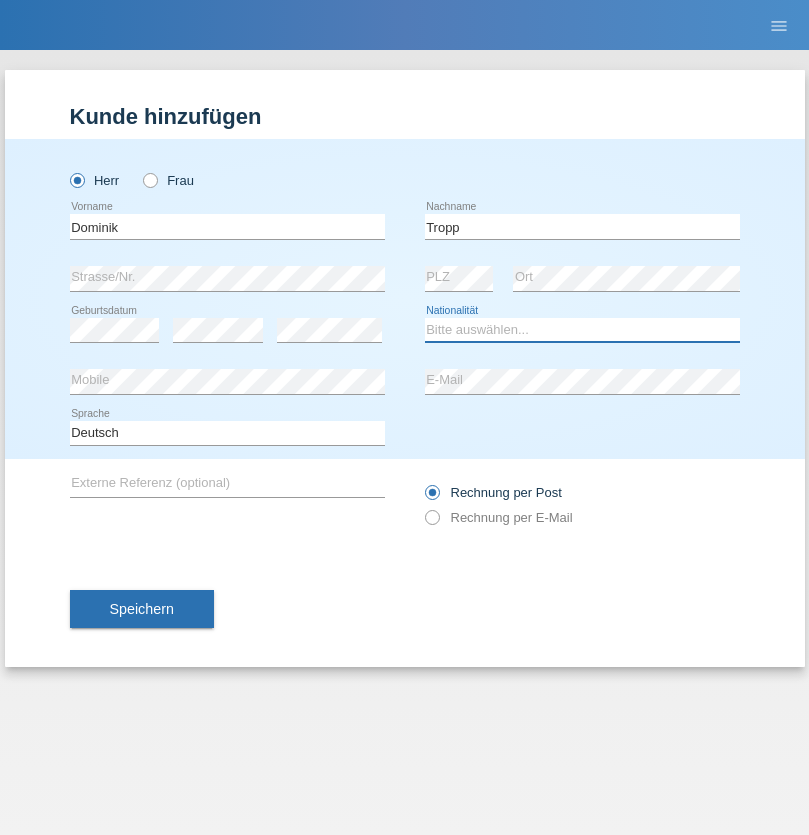 select on "SK" 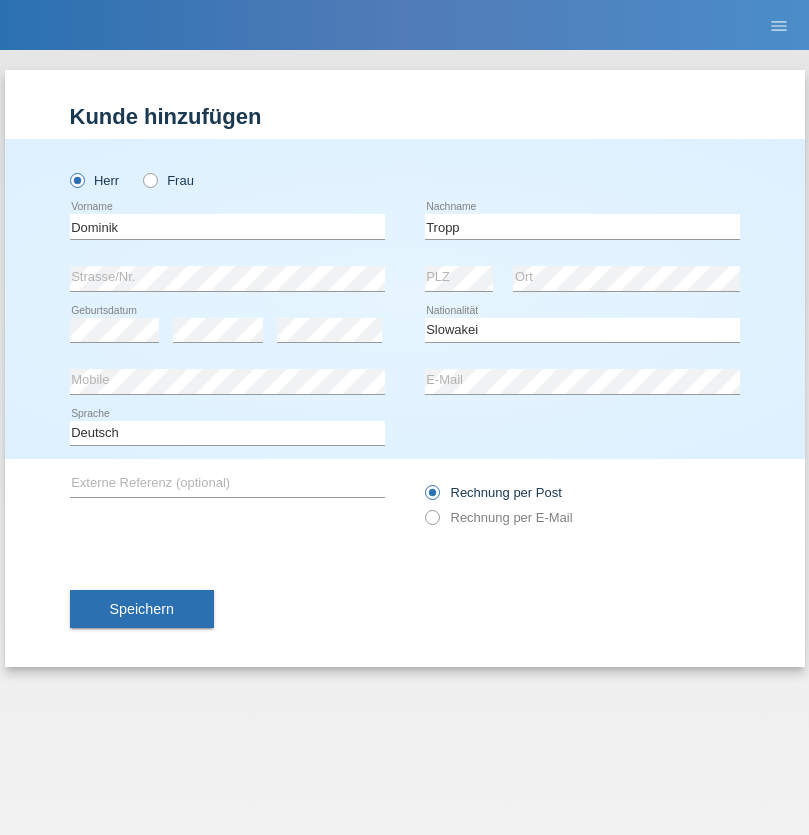 select on "C" 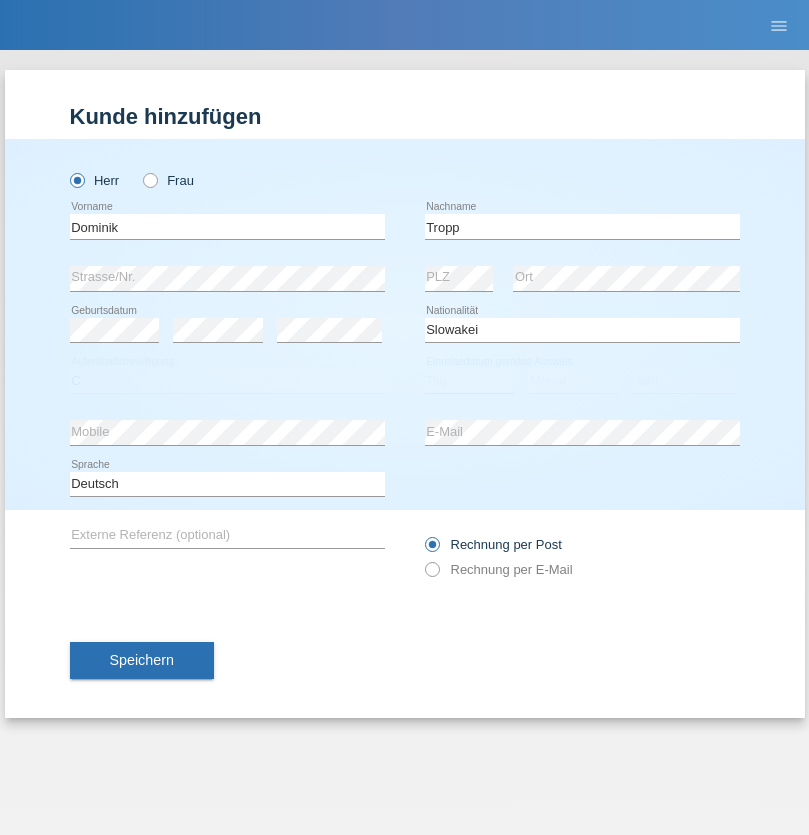 select on "09" 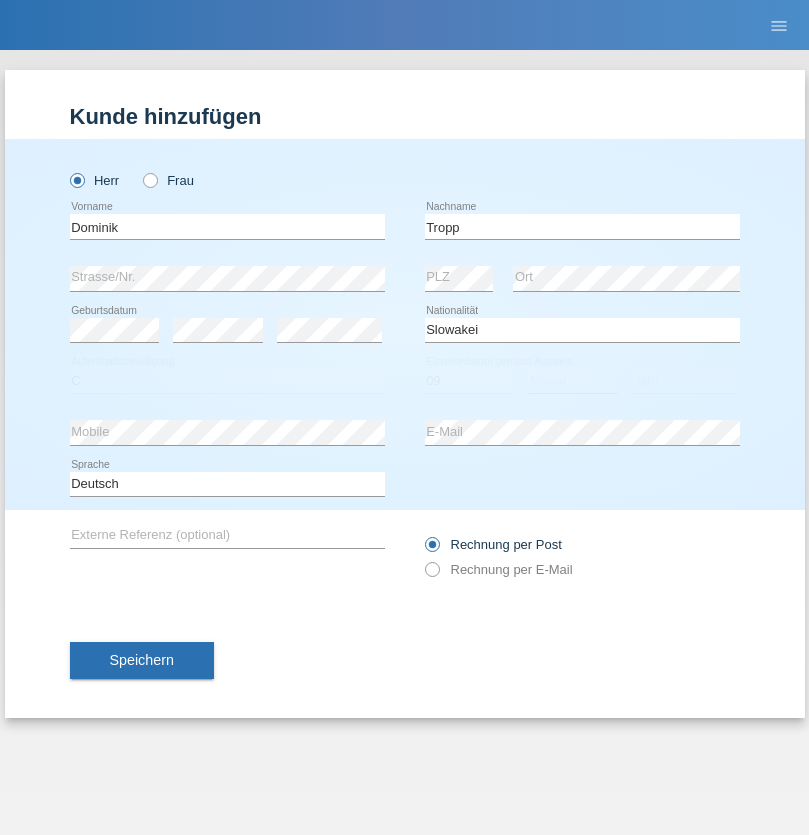select on "08" 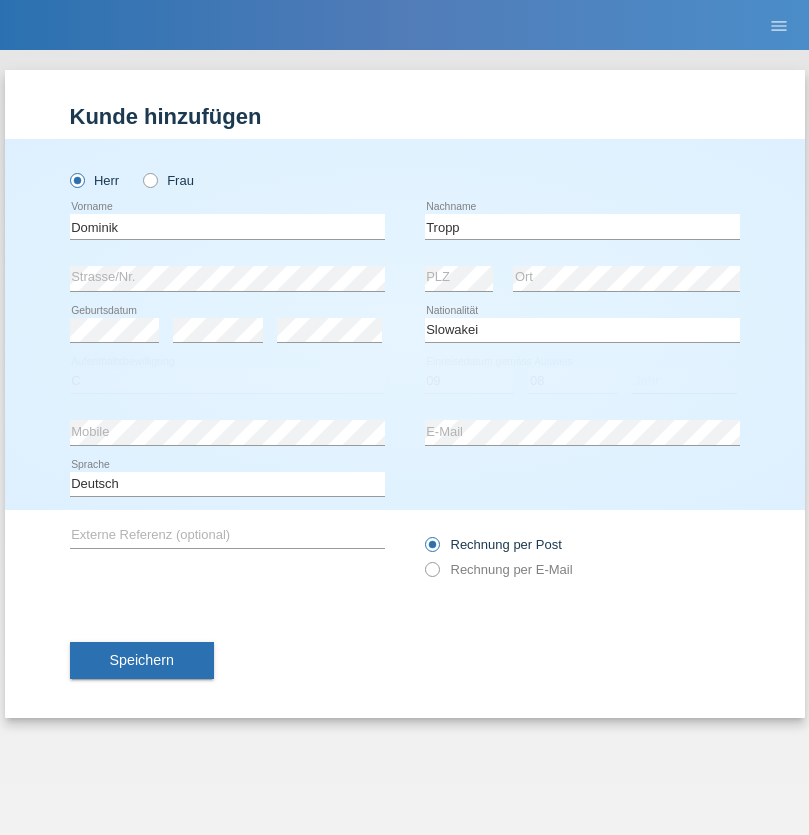 select on "2021" 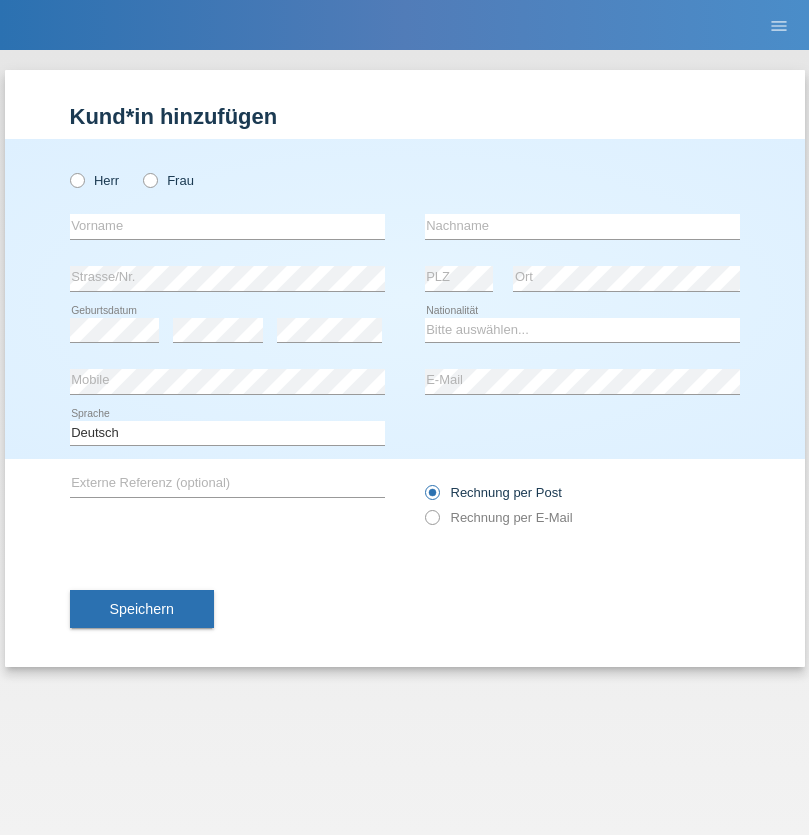 scroll, scrollTop: 0, scrollLeft: 0, axis: both 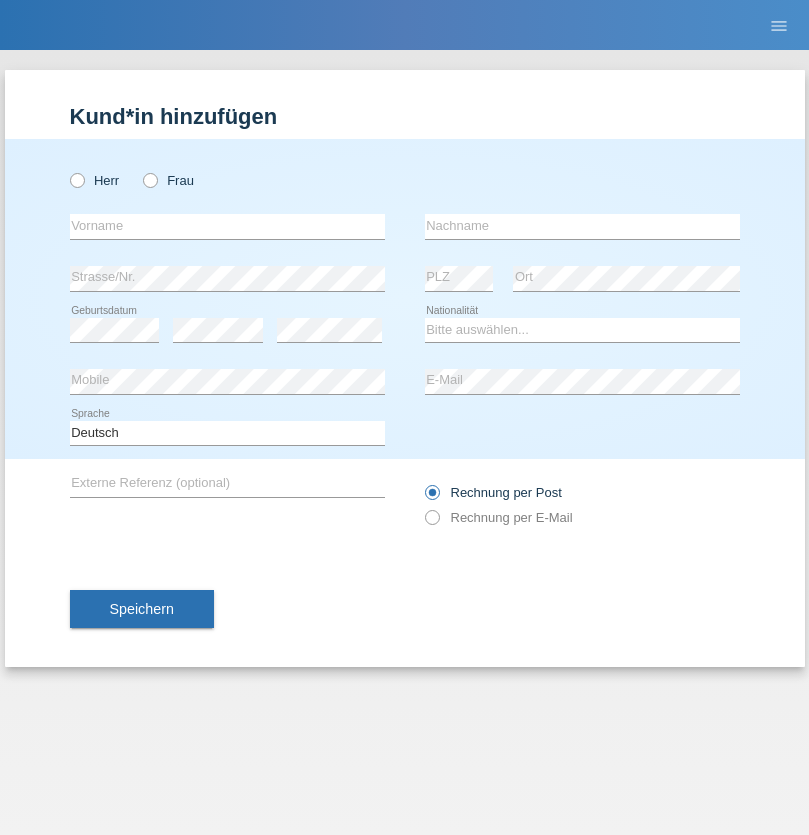radio on "true" 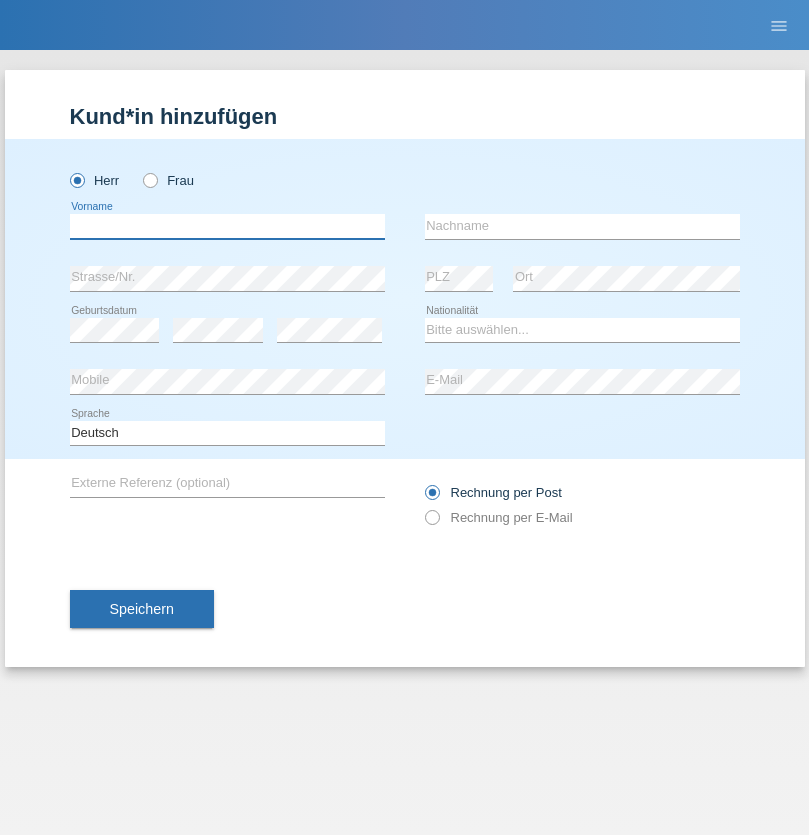 click at bounding box center [227, 226] 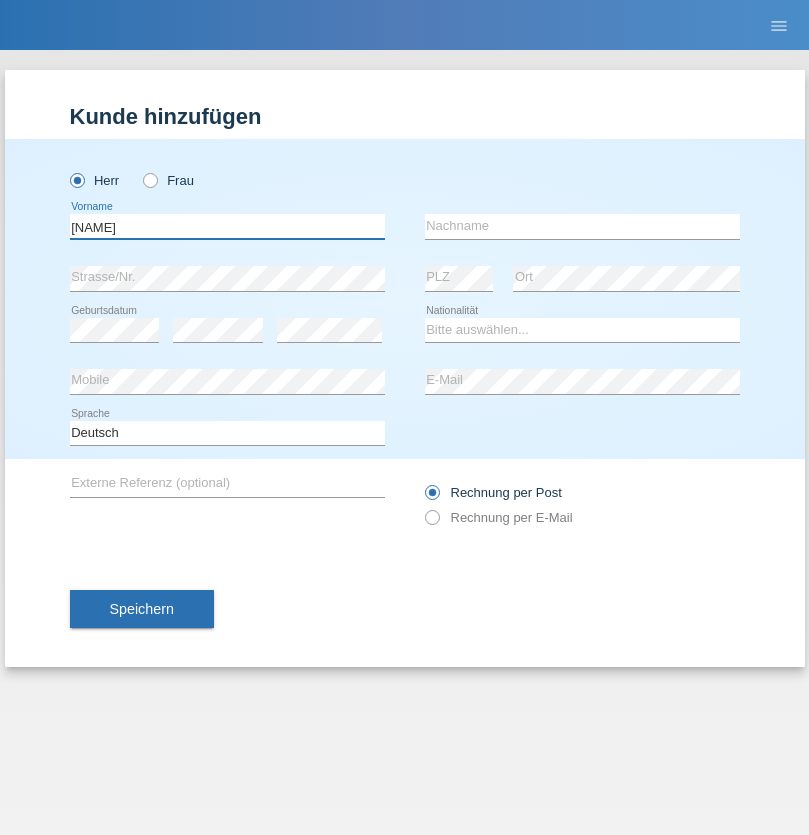 type on "Dirk" 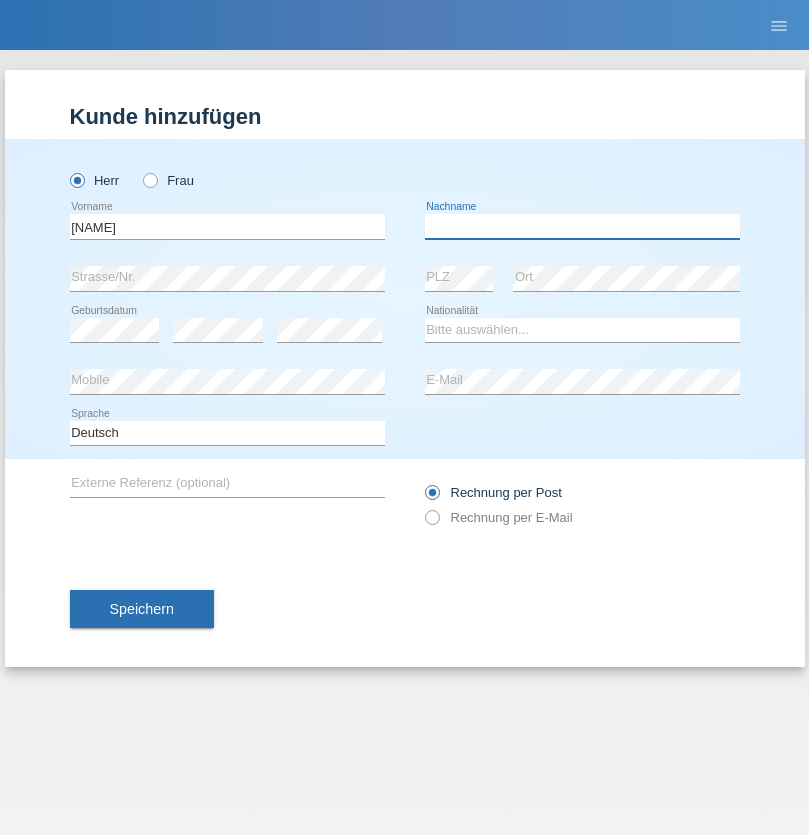 click at bounding box center (582, 226) 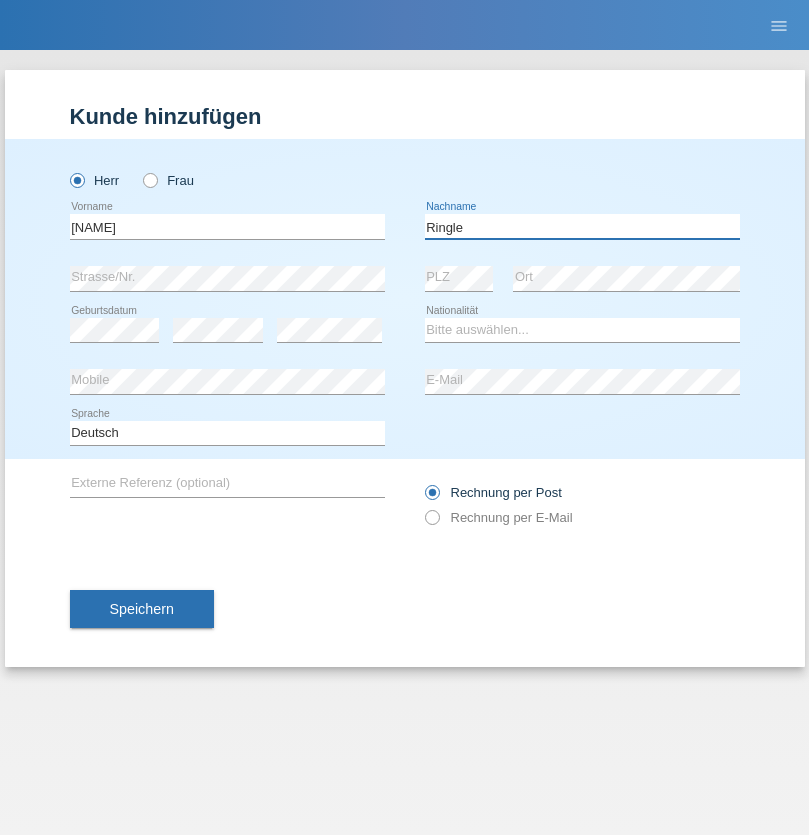 type on "Ringle" 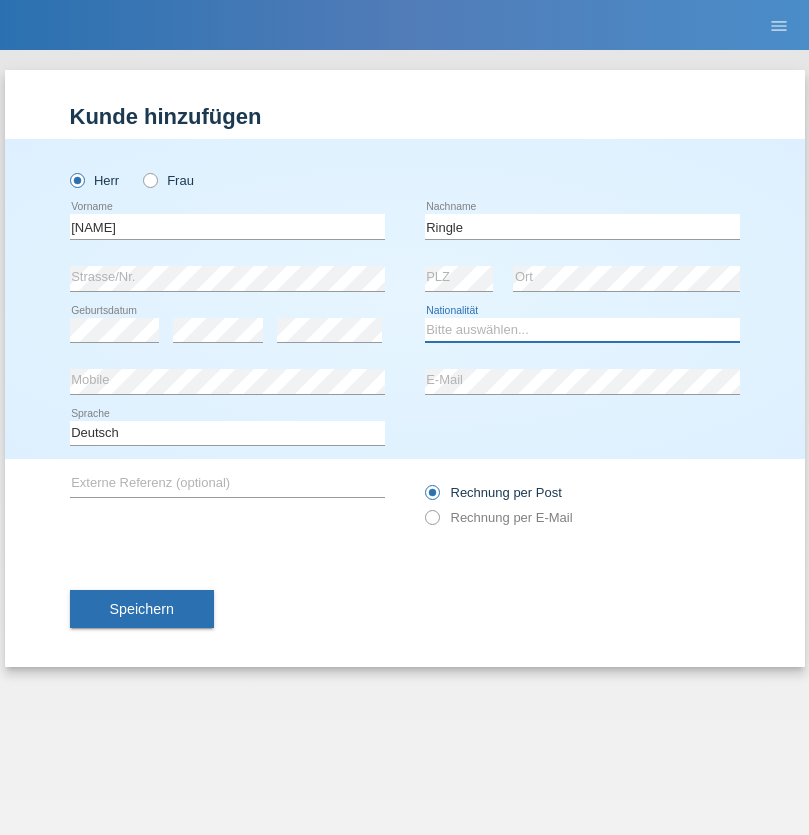 select on "DE" 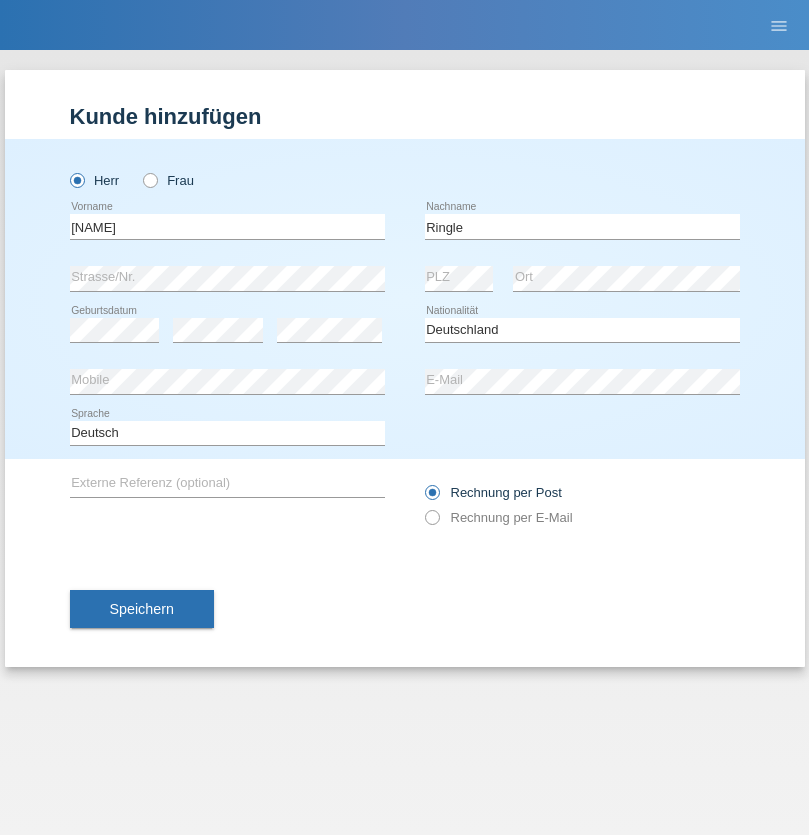 select on "C" 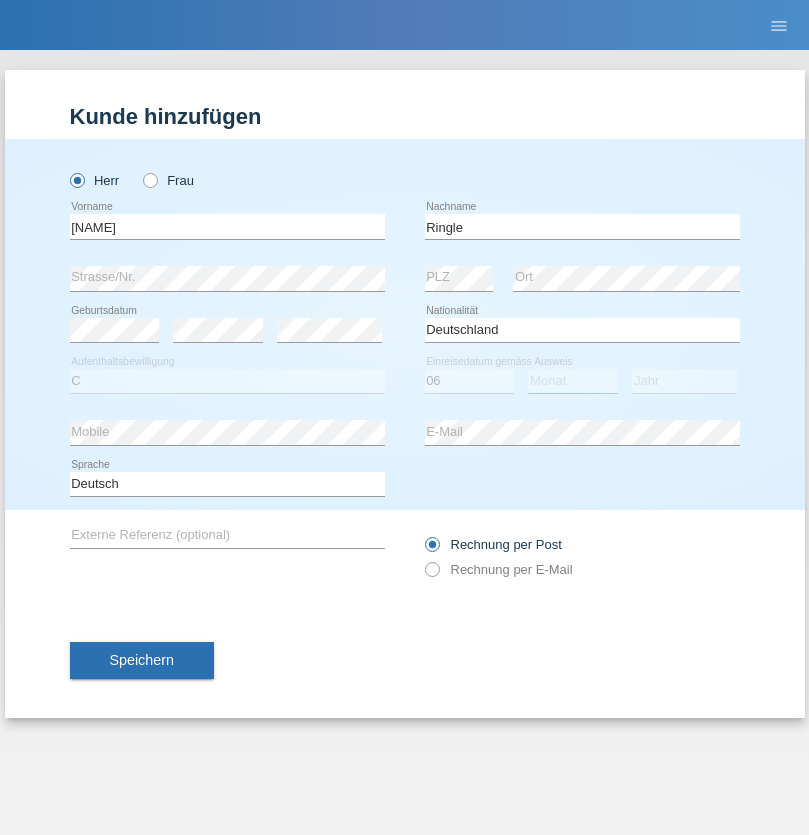 select on "01" 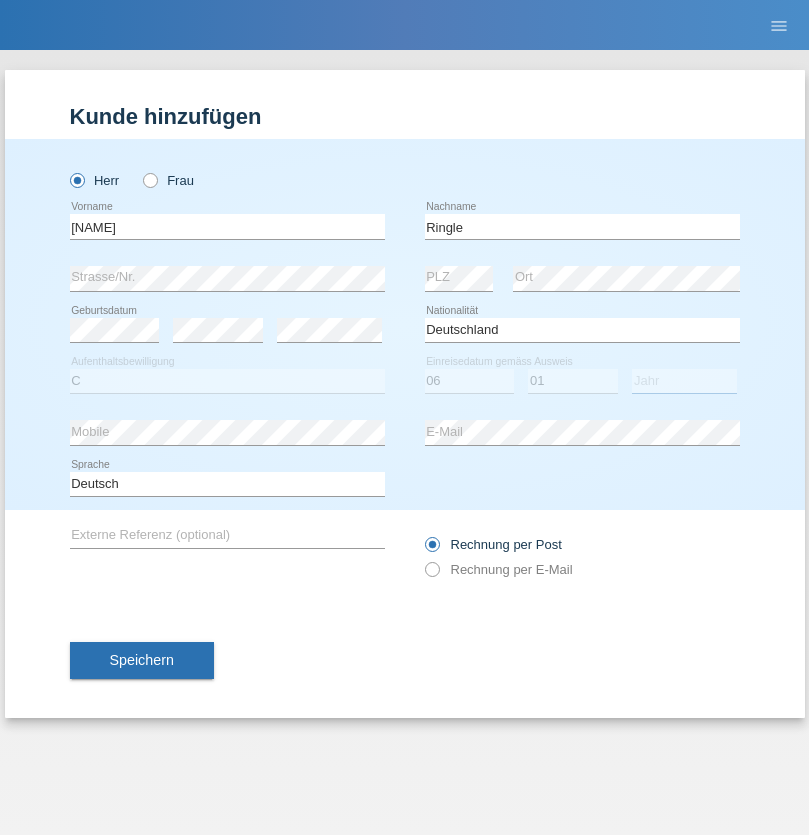 select on "2021" 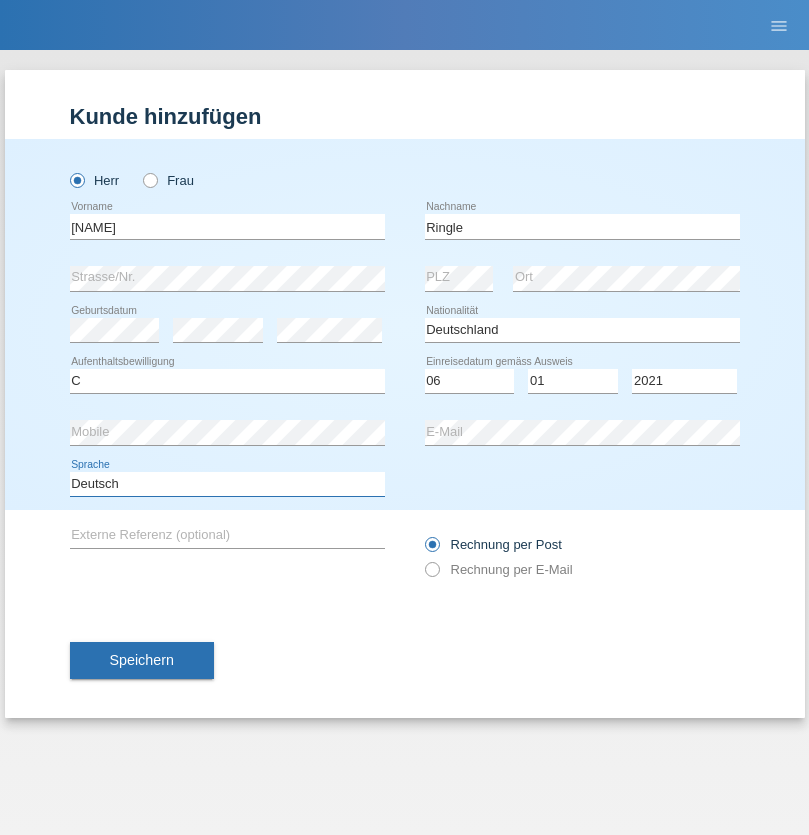 select on "en" 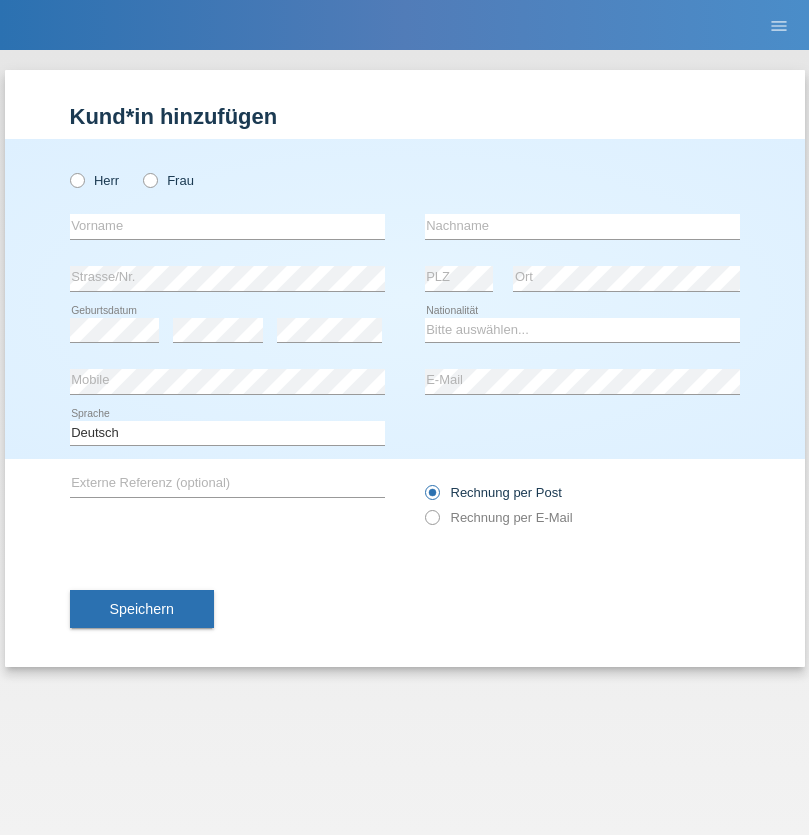 scroll, scrollTop: 0, scrollLeft: 0, axis: both 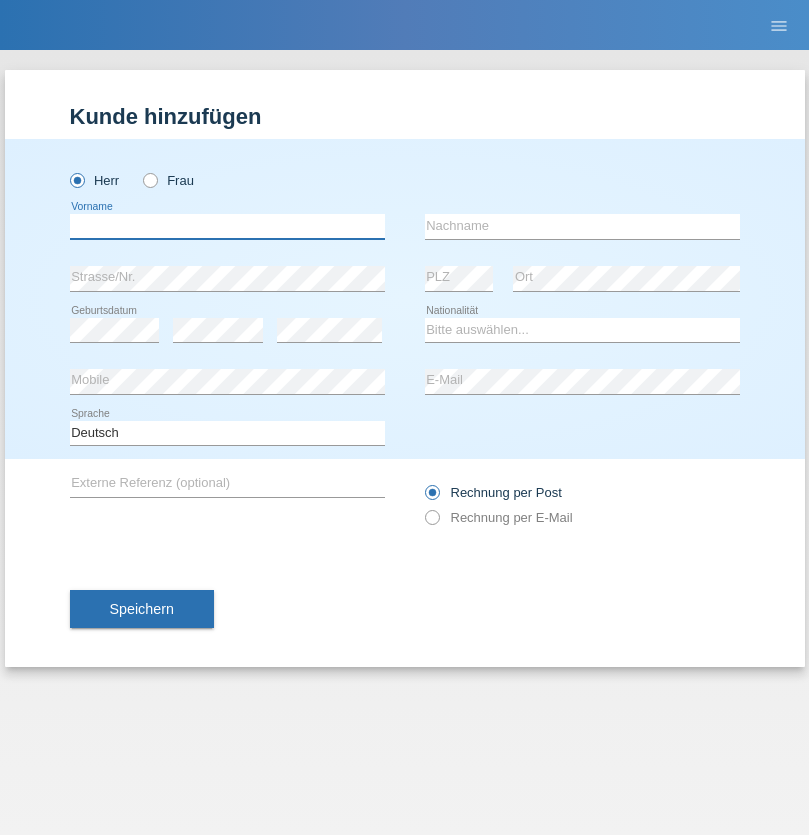 click at bounding box center (227, 226) 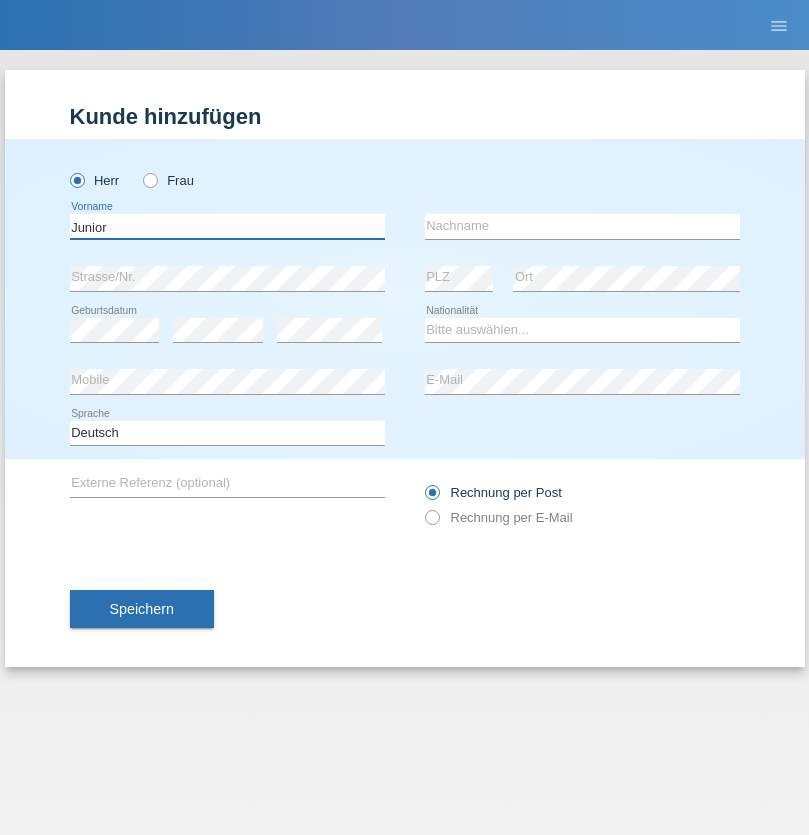 type on "Junior" 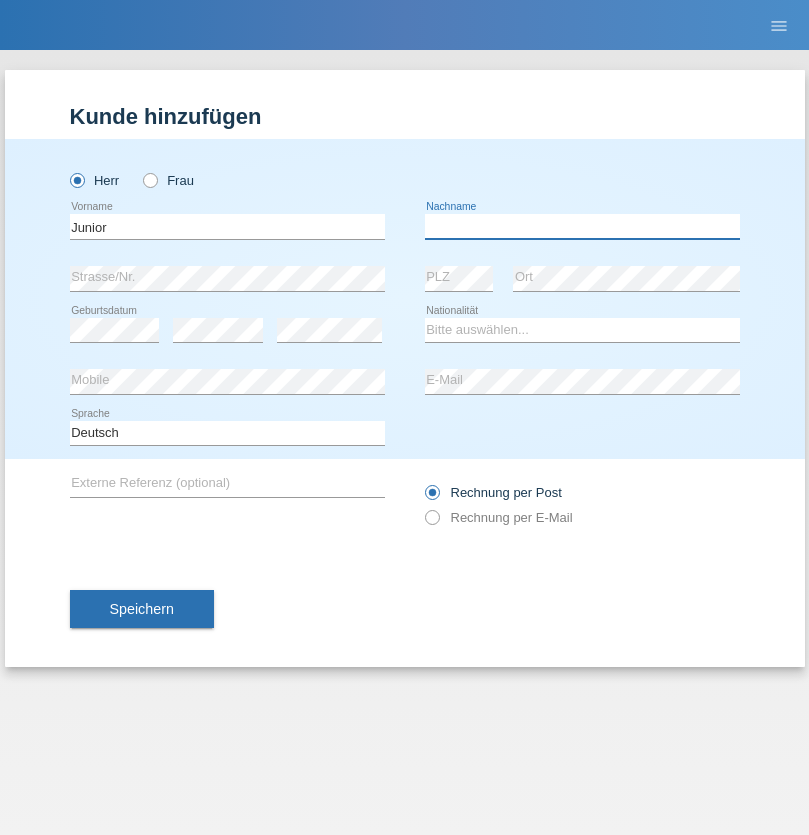 click at bounding box center (582, 226) 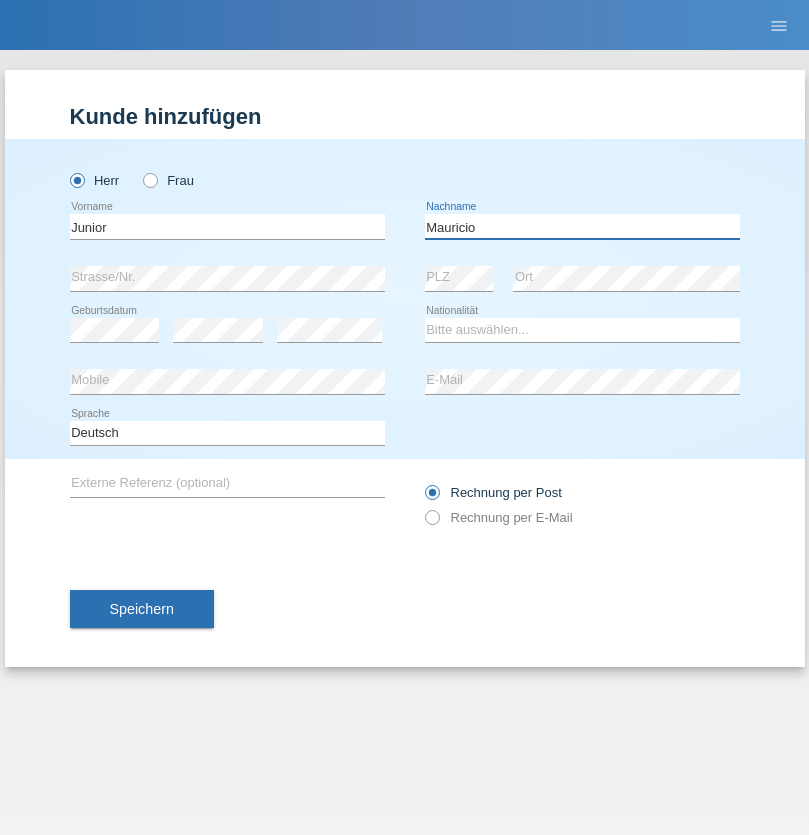 type on "Mauricio" 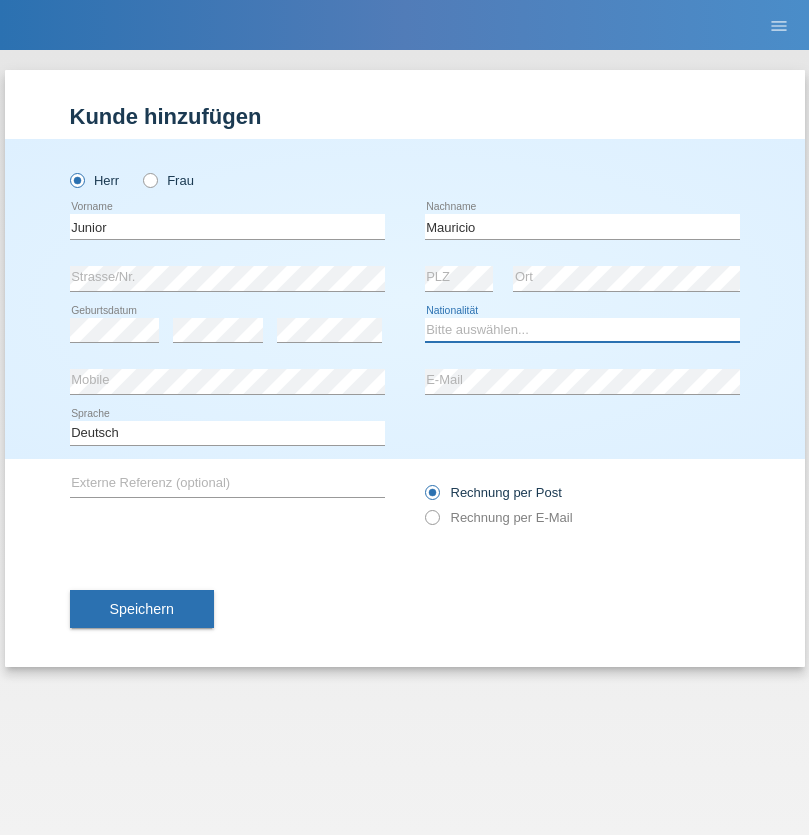 select on "CH" 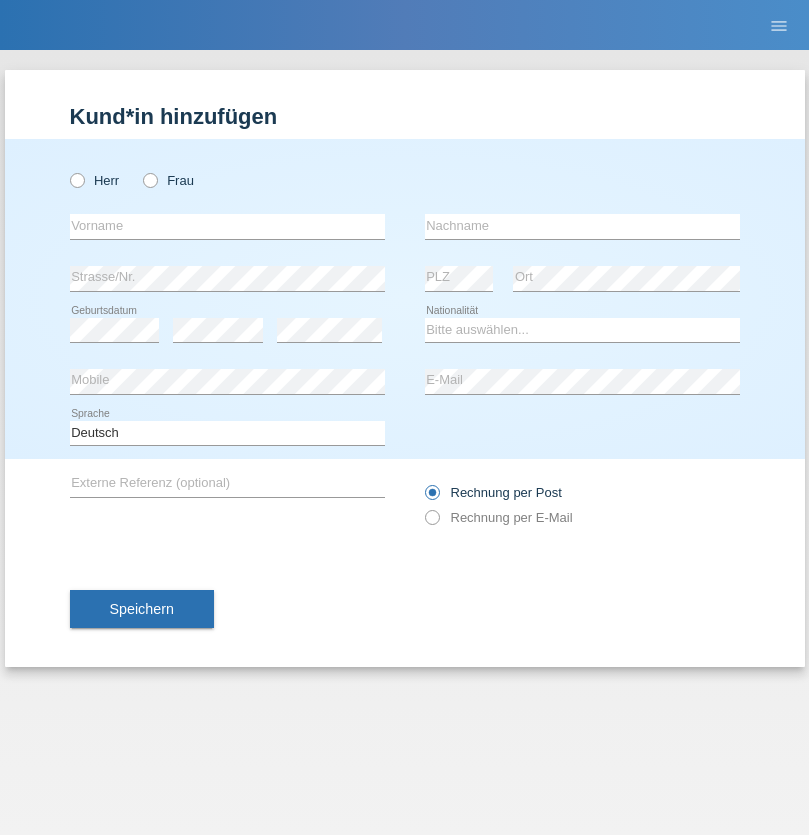 scroll, scrollTop: 0, scrollLeft: 0, axis: both 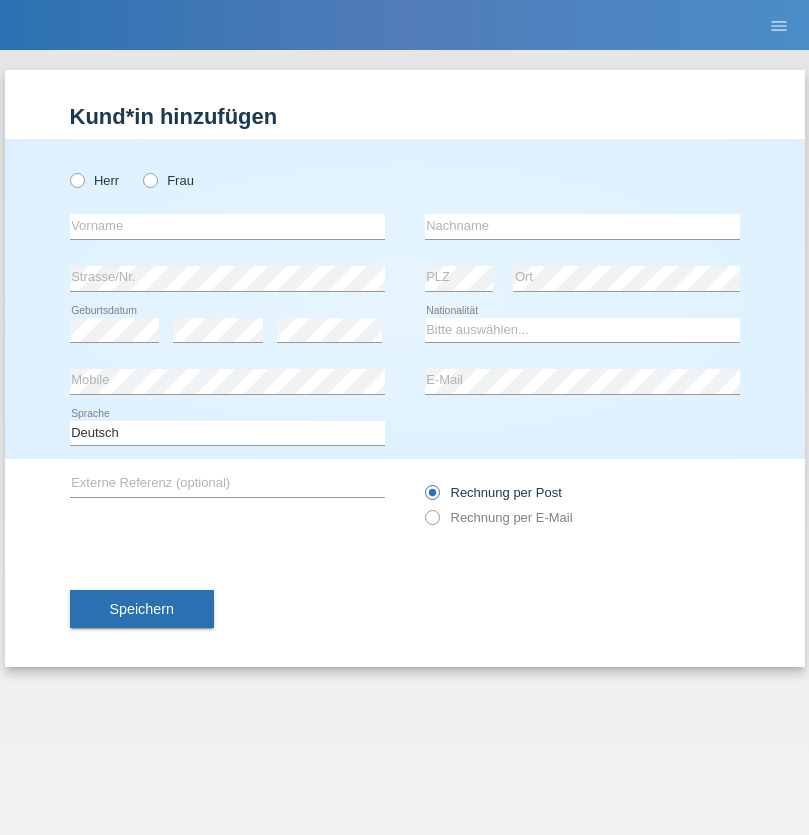 radio on "true" 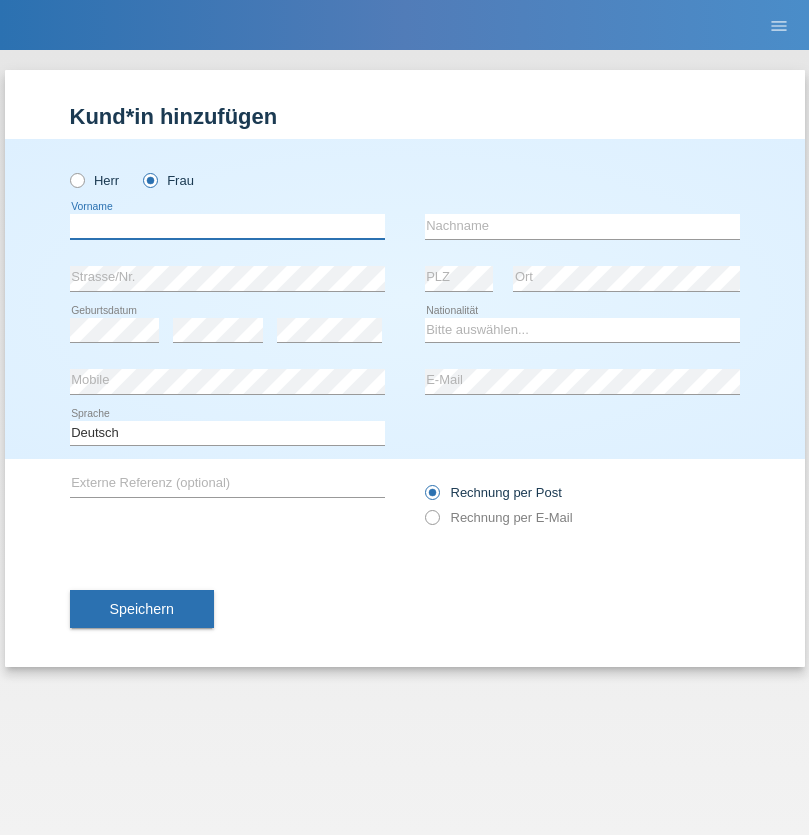 click at bounding box center [227, 226] 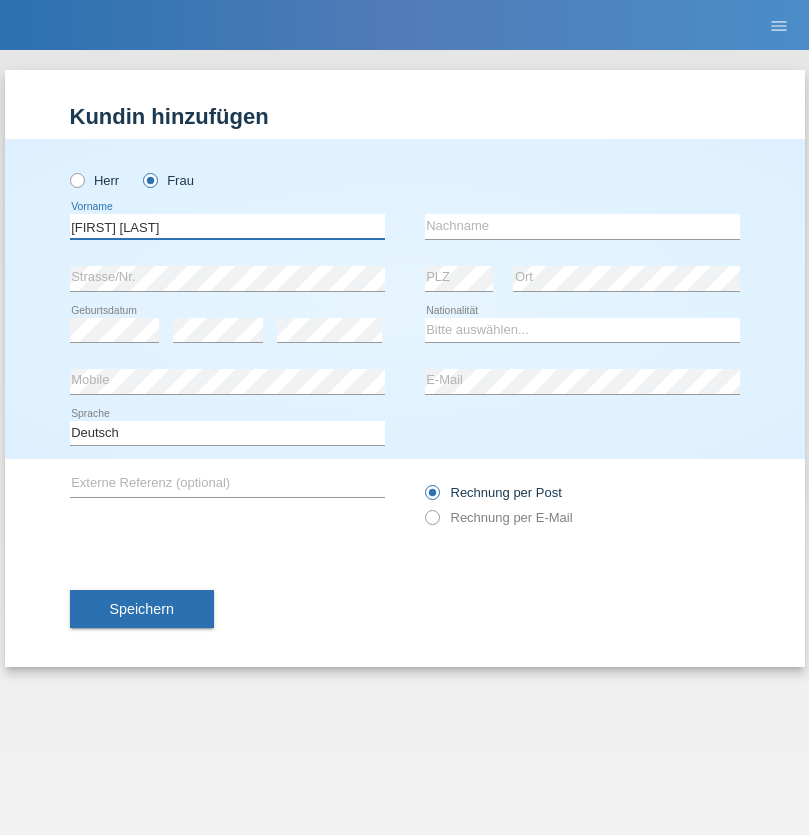 type on "[FIRST] [LAST]" 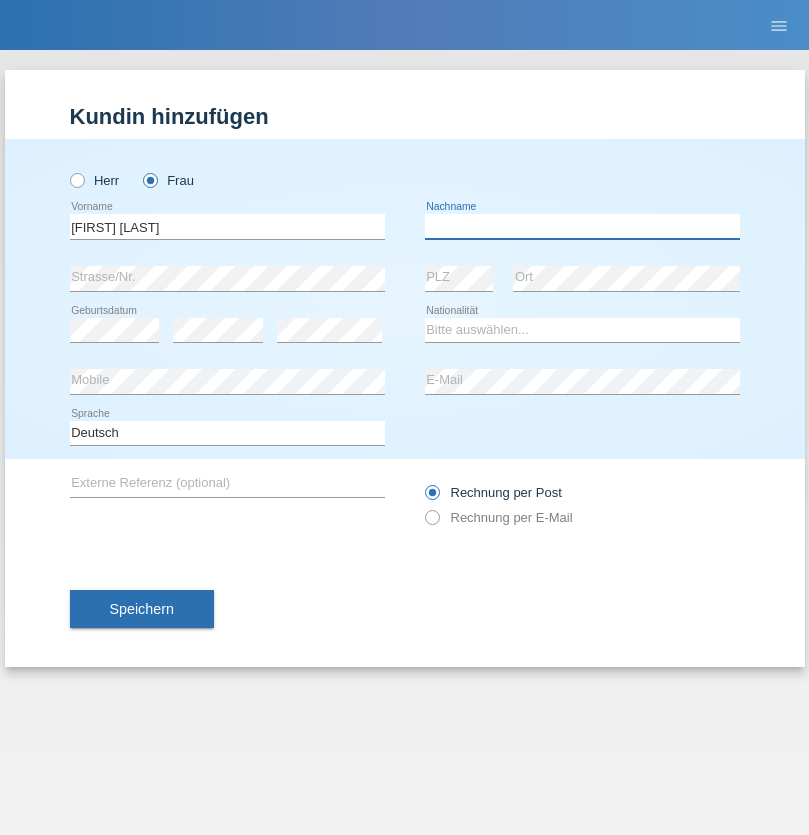 click at bounding box center [582, 226] 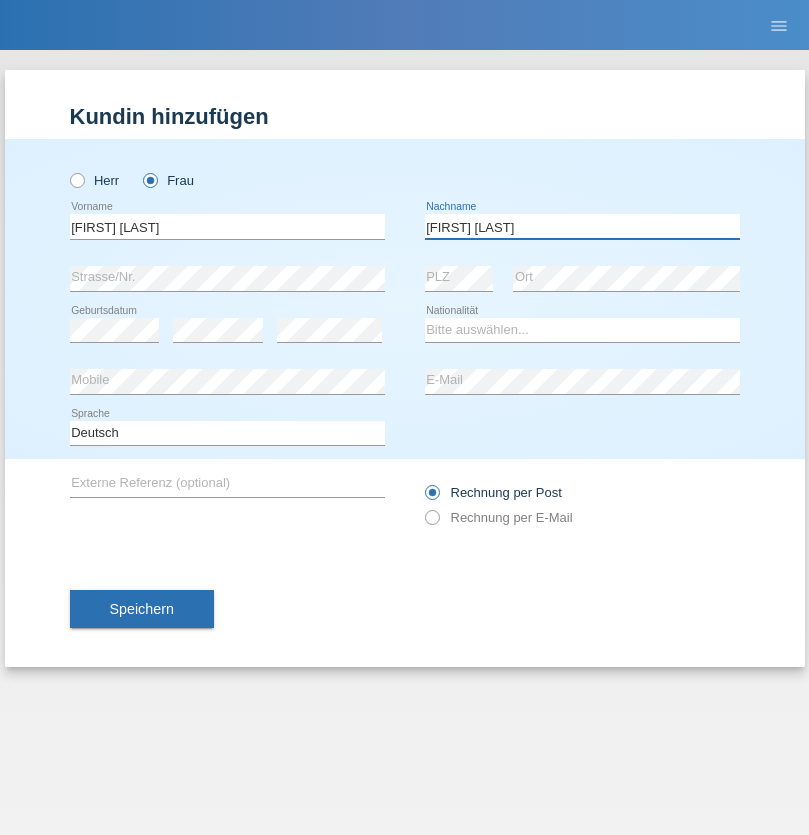 type on "Knusel Campillo" 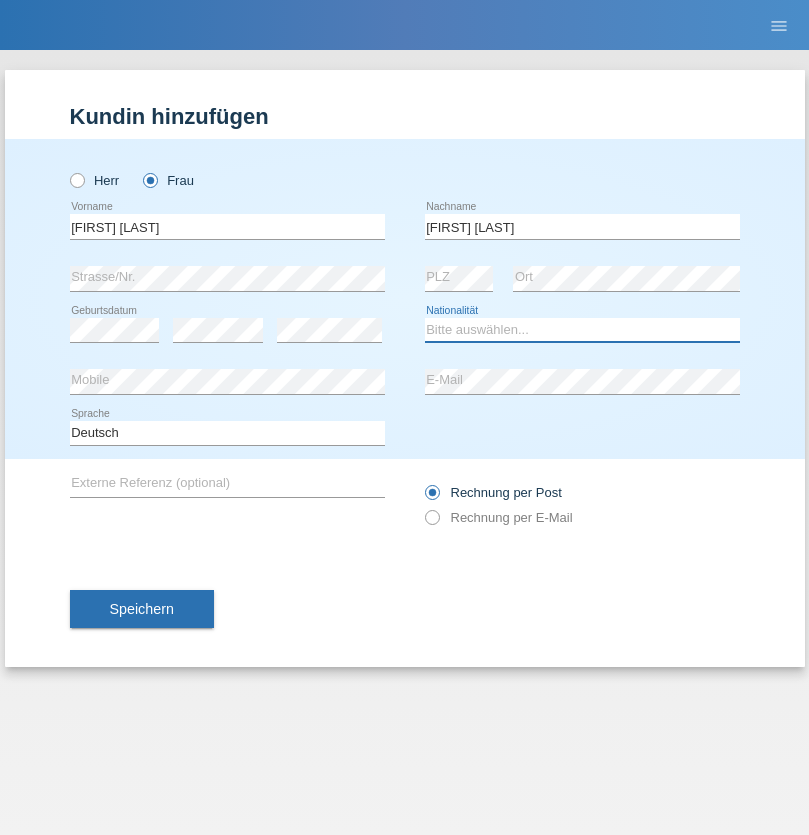 select on "CH" 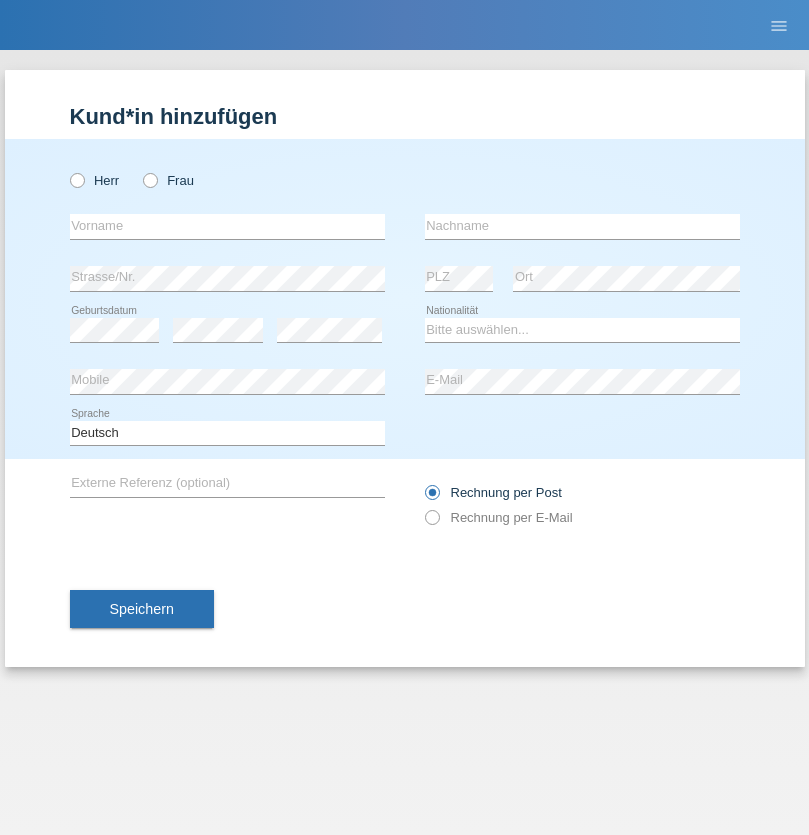 scroll, scrollTop: 0, scrollLeft: 0, axis: both 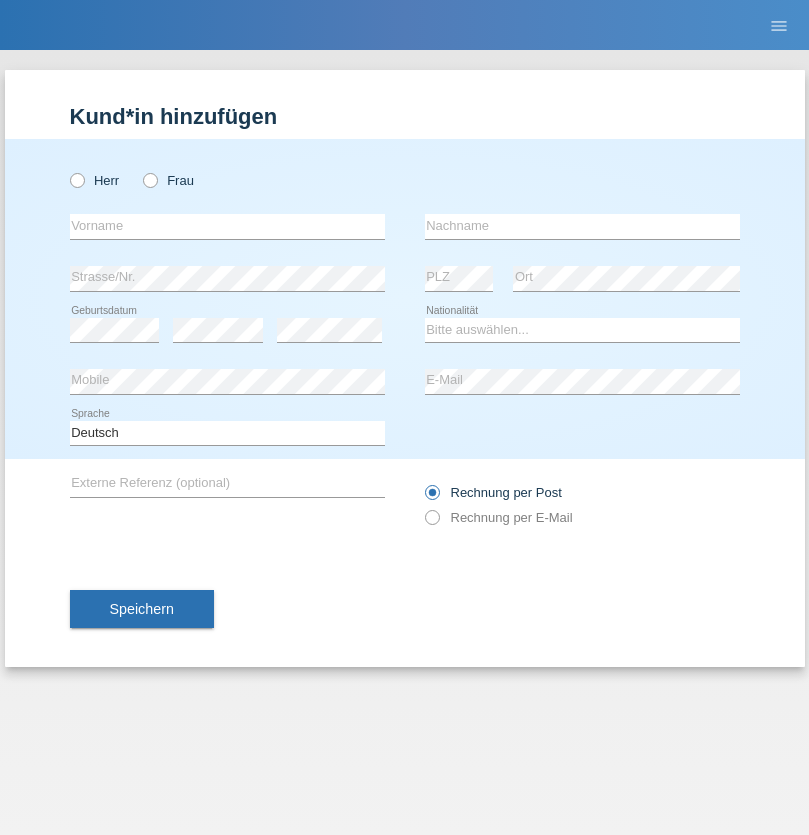 radio on "true" 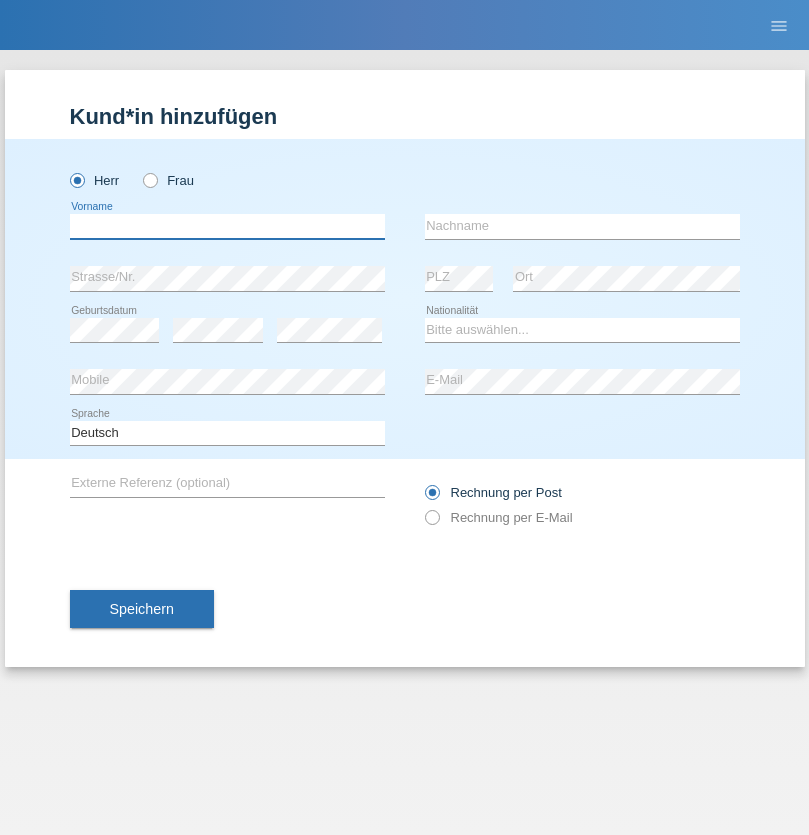 click at bounding box center [227, 226] 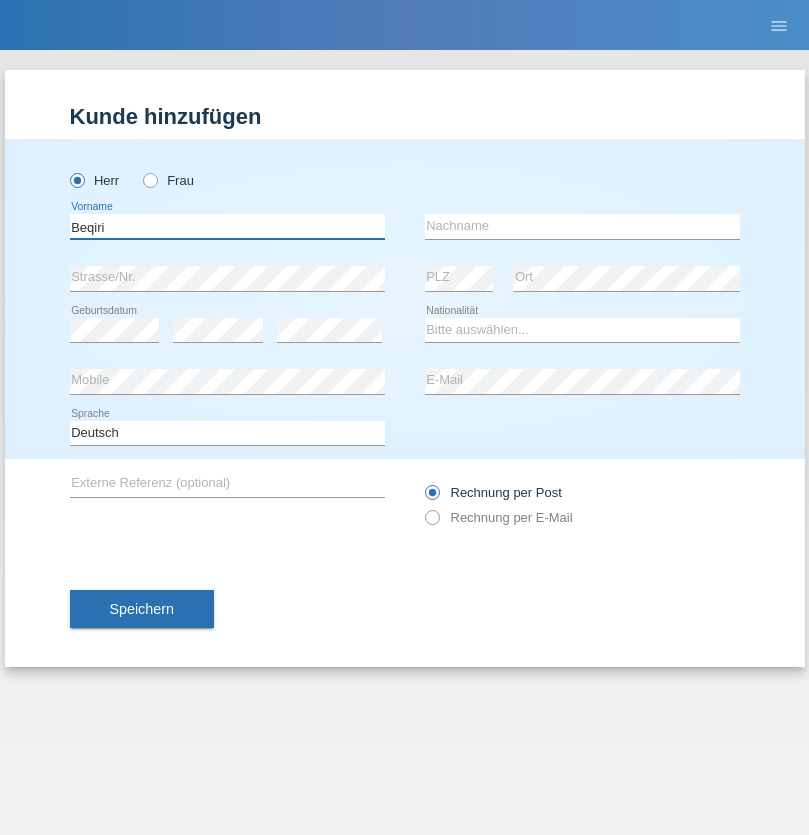 type on "Beqiri" 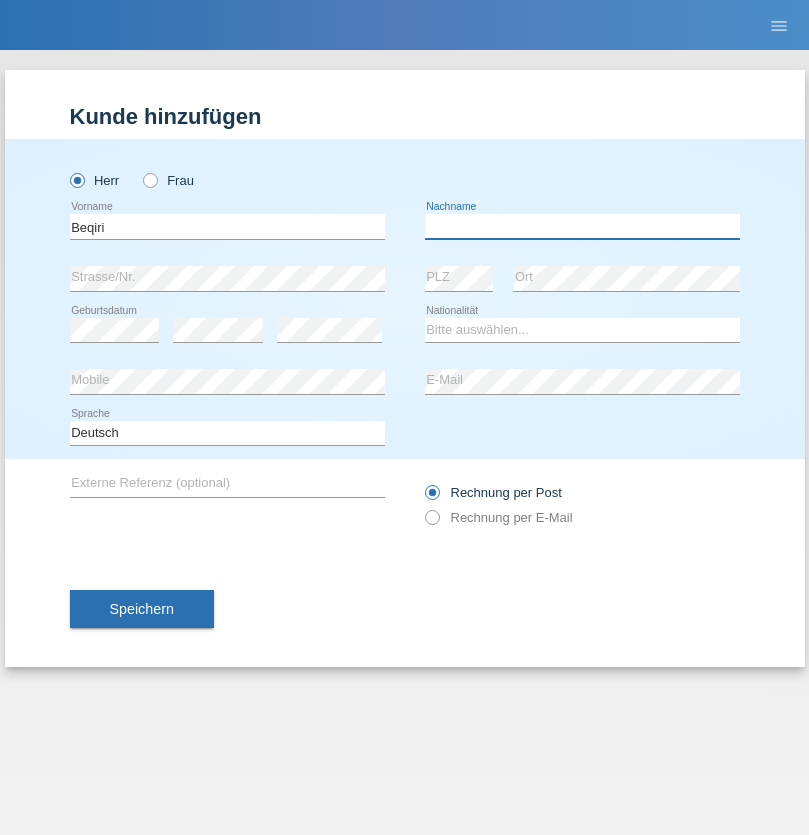 click at bounding box center [582, 226] 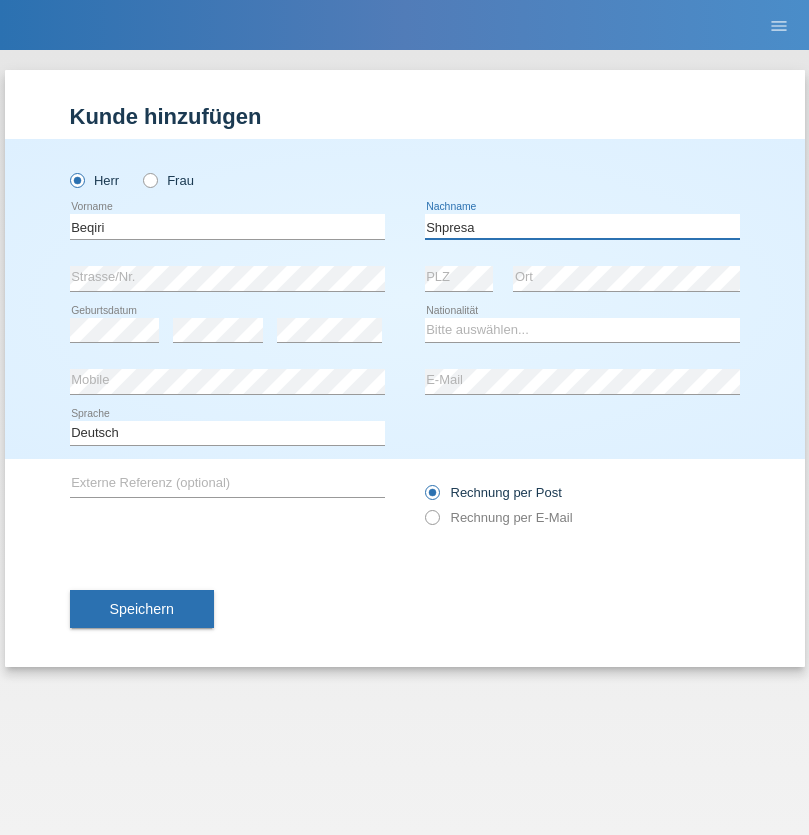 type on "Shpresa" 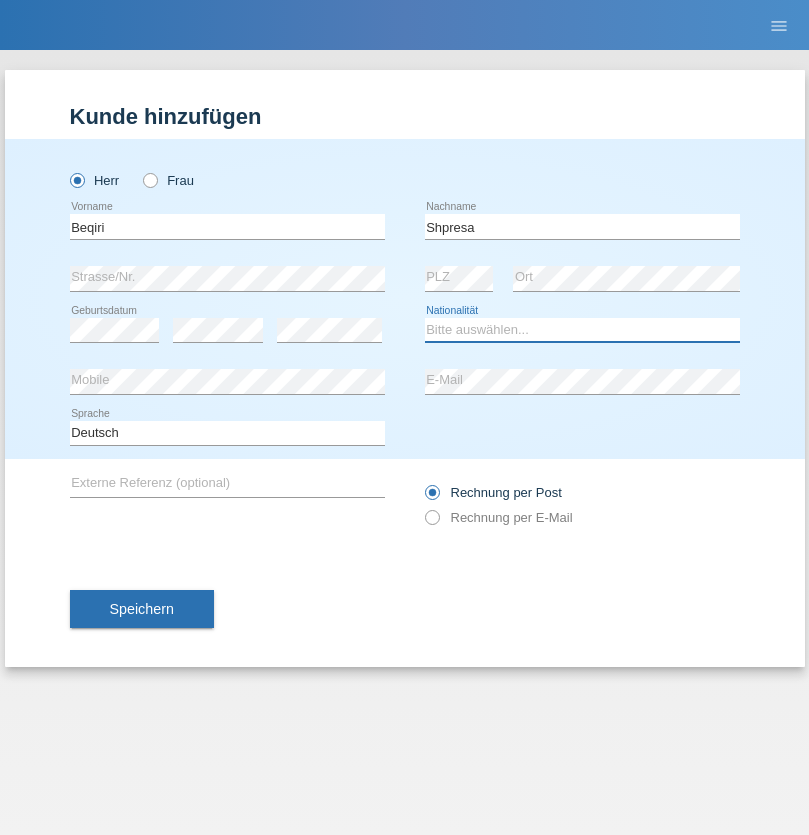 select on "XK" 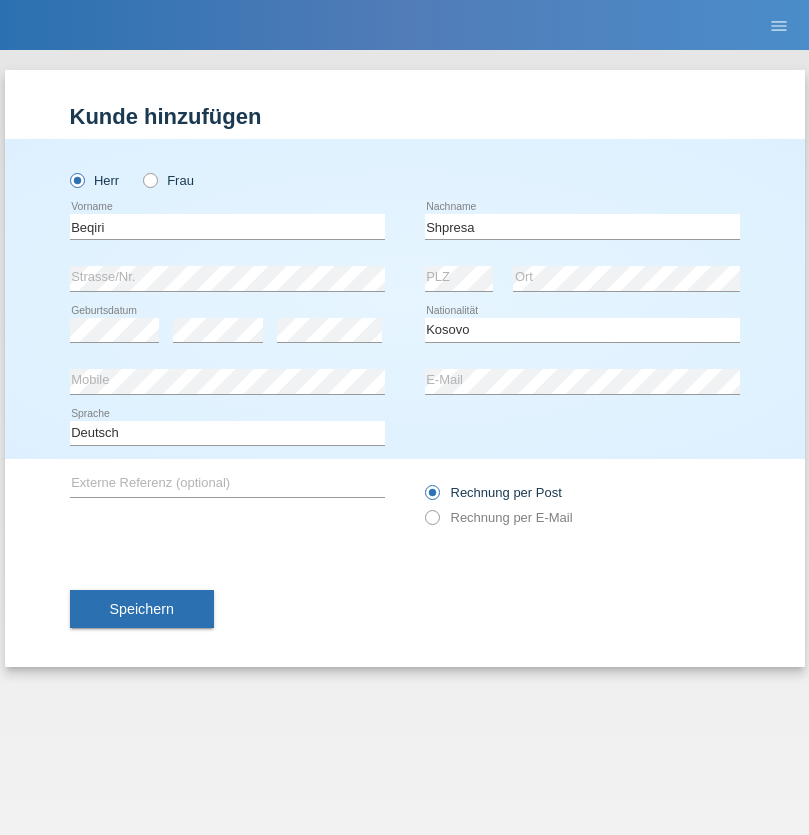 select on "C" 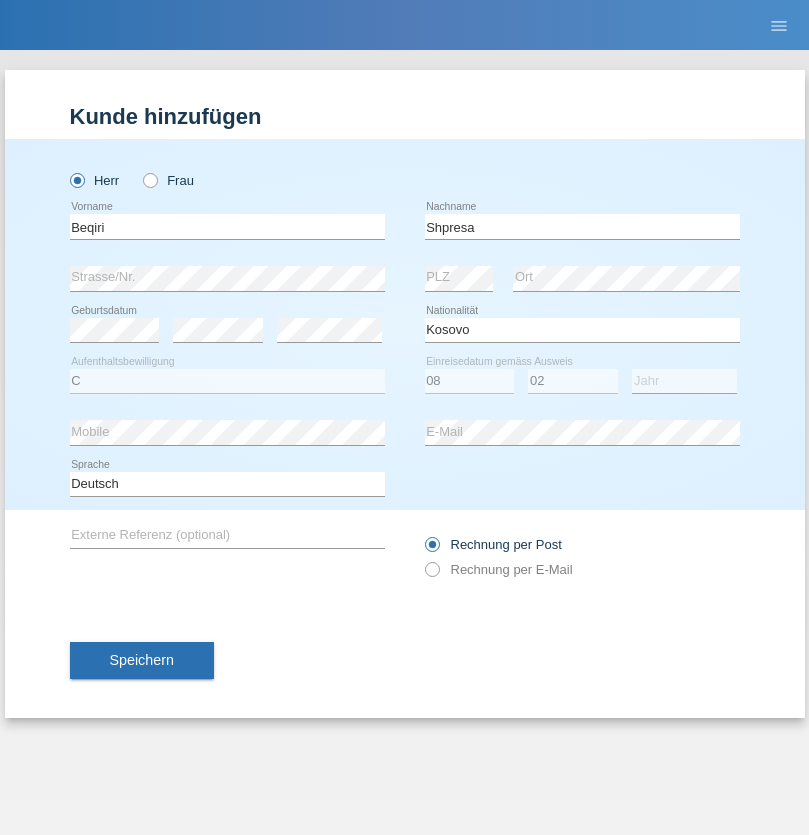 select on "1979" 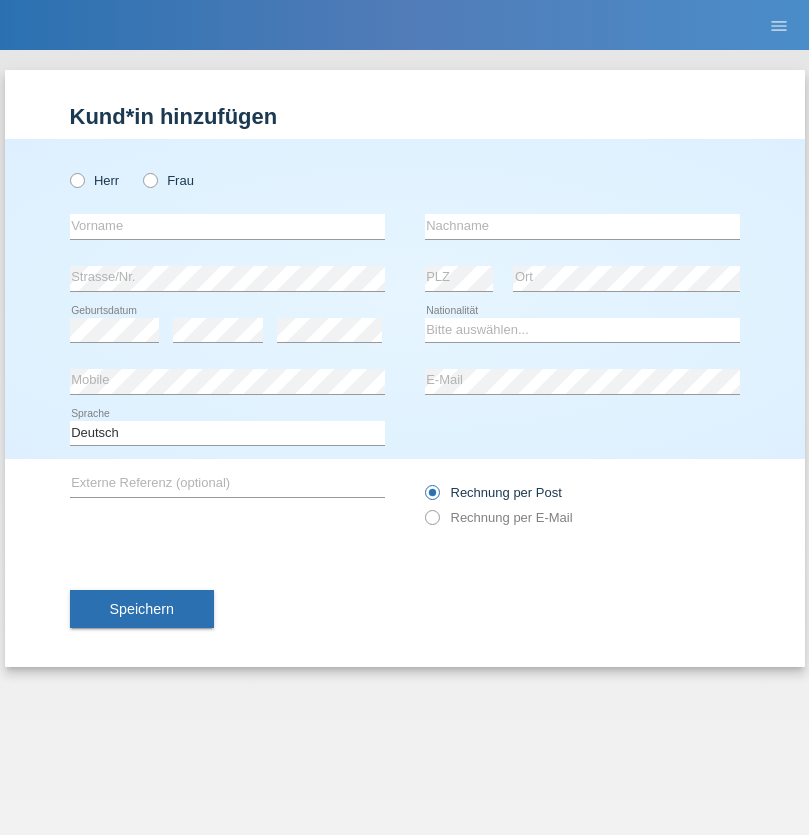 scroll, scrollTop: 0, scrollLeft: 0, axis: both 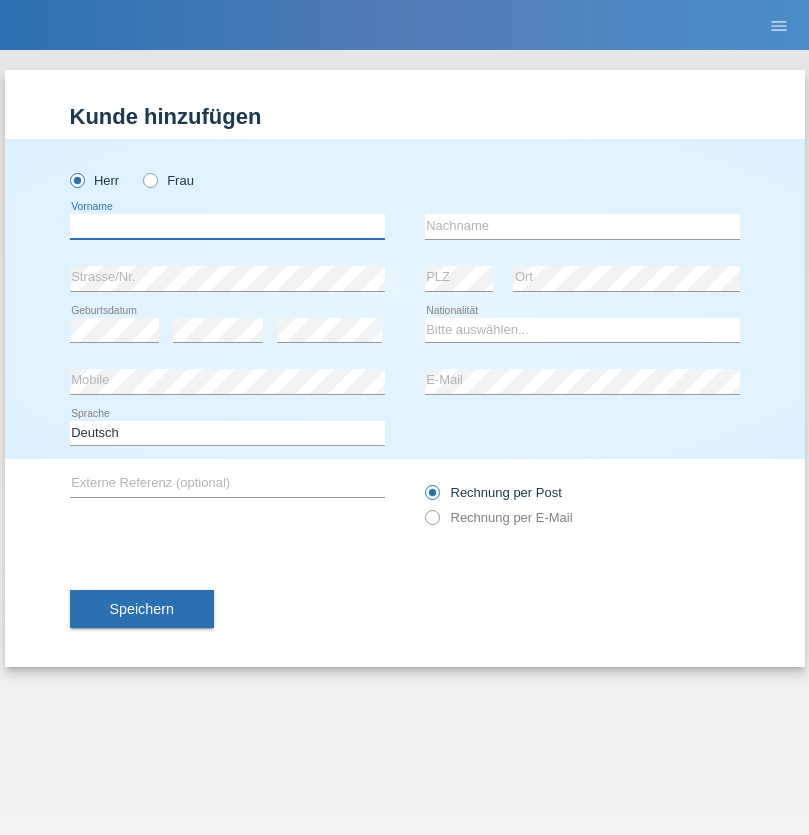 click at bounding box center (227, 226) 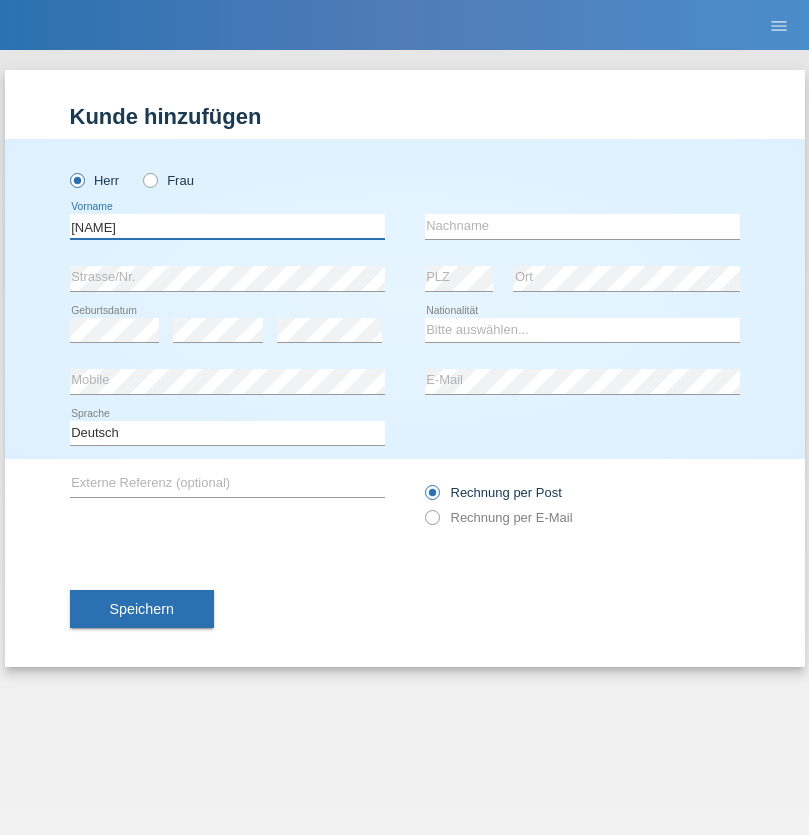 type on "[NAME]" 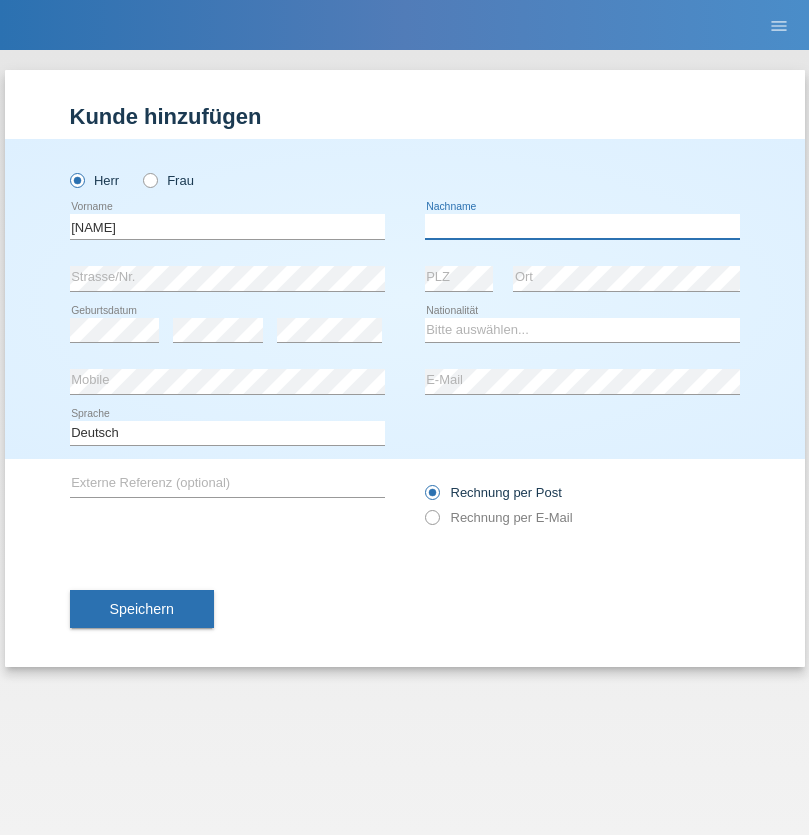 click at bounding box center [582, 226] 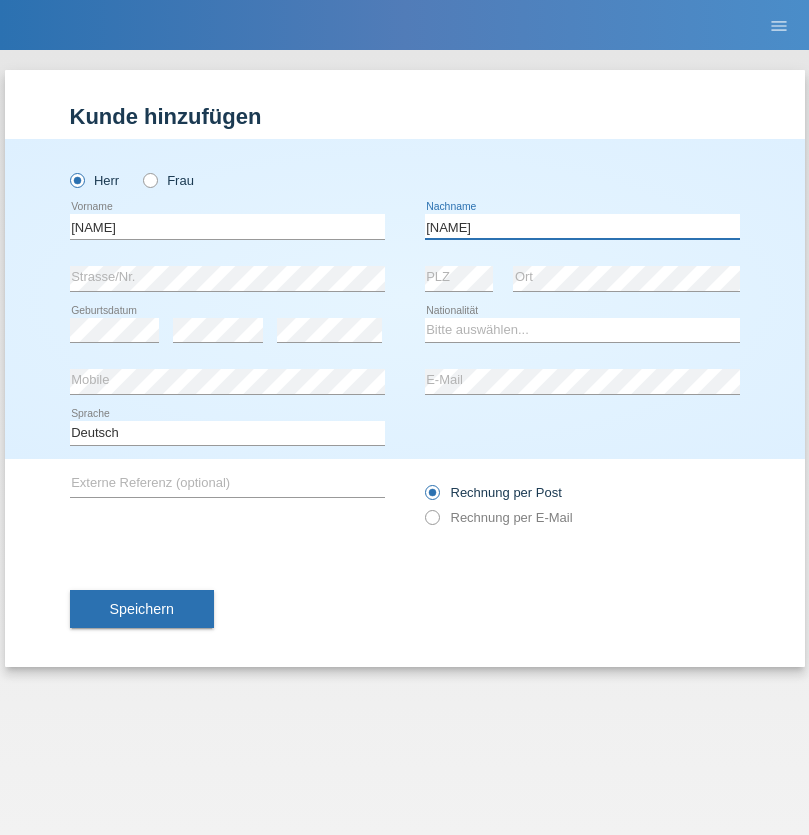 type on "[NAME]" 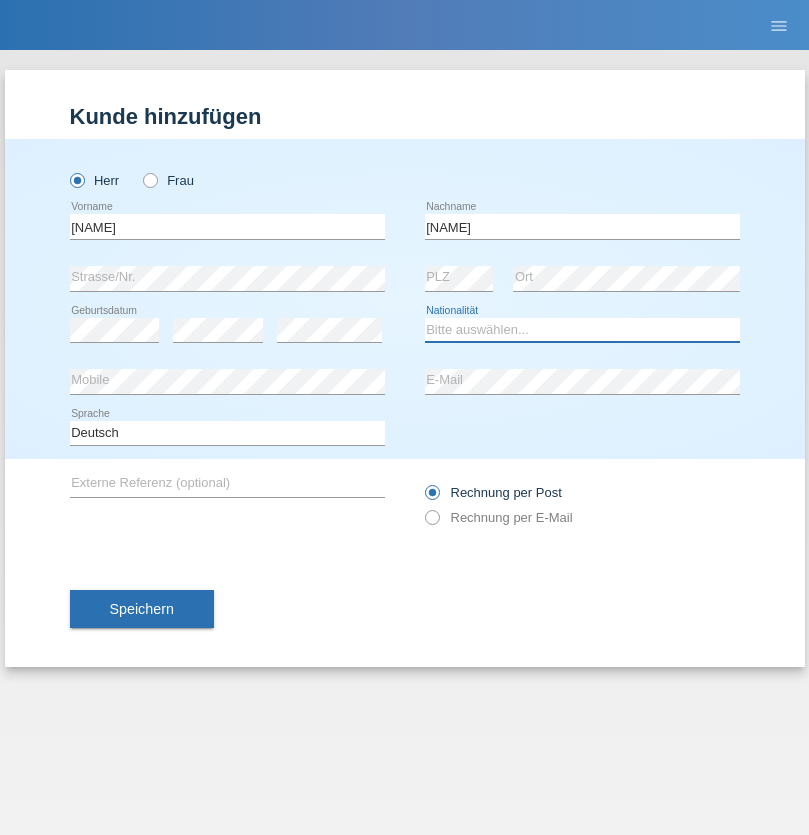 select on "CH" 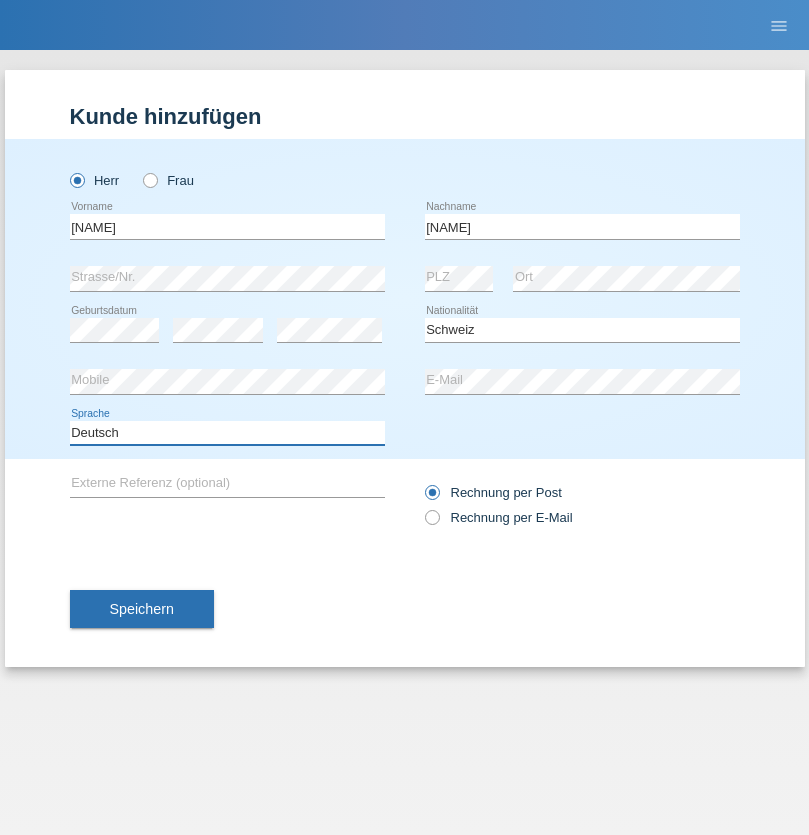 select on "en" 